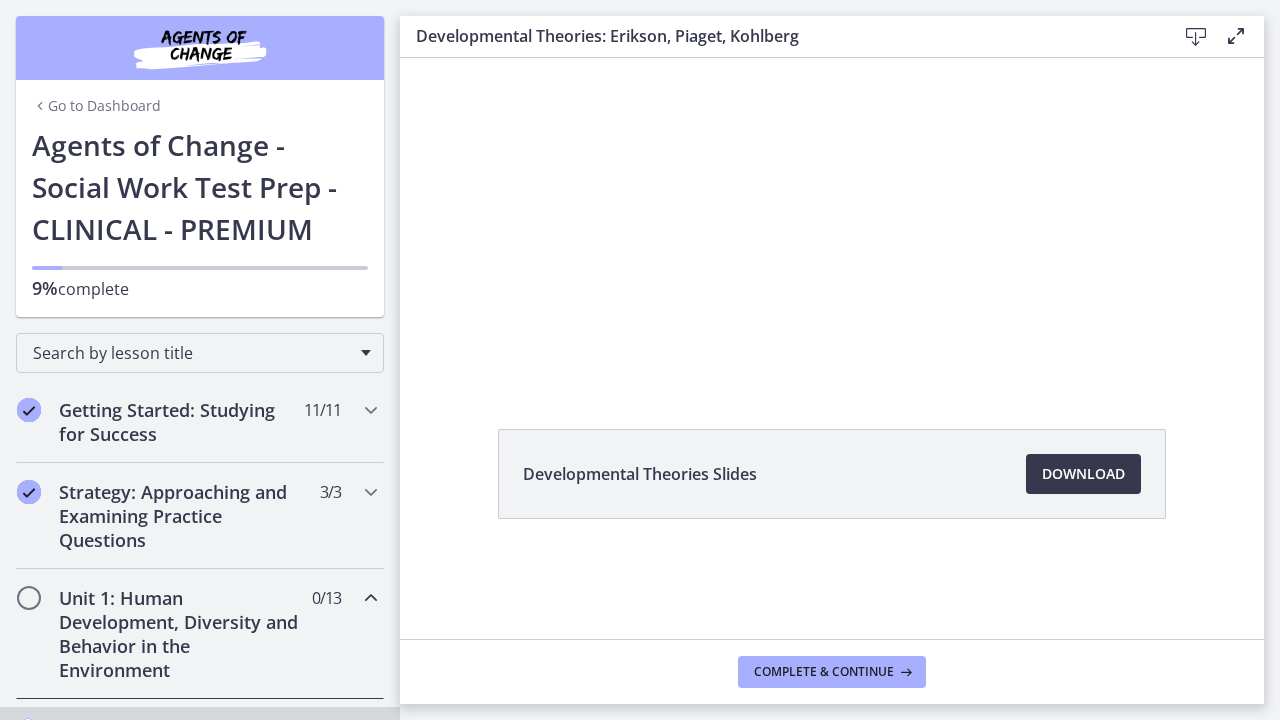 scroll, scrollTop: 0, scrollLeft: 0, axis: both 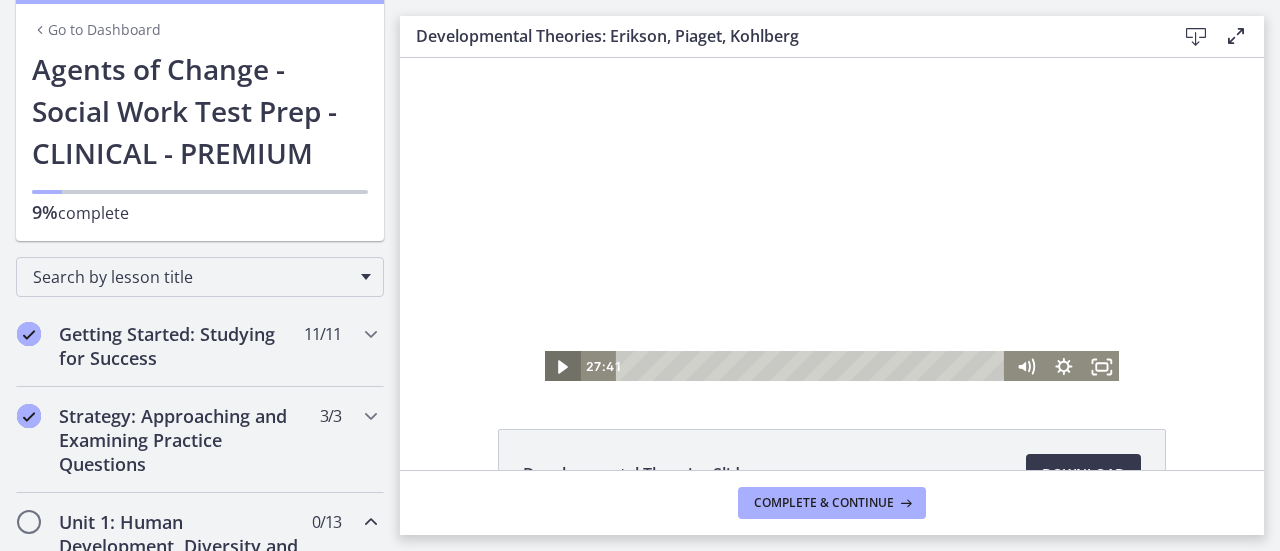 click 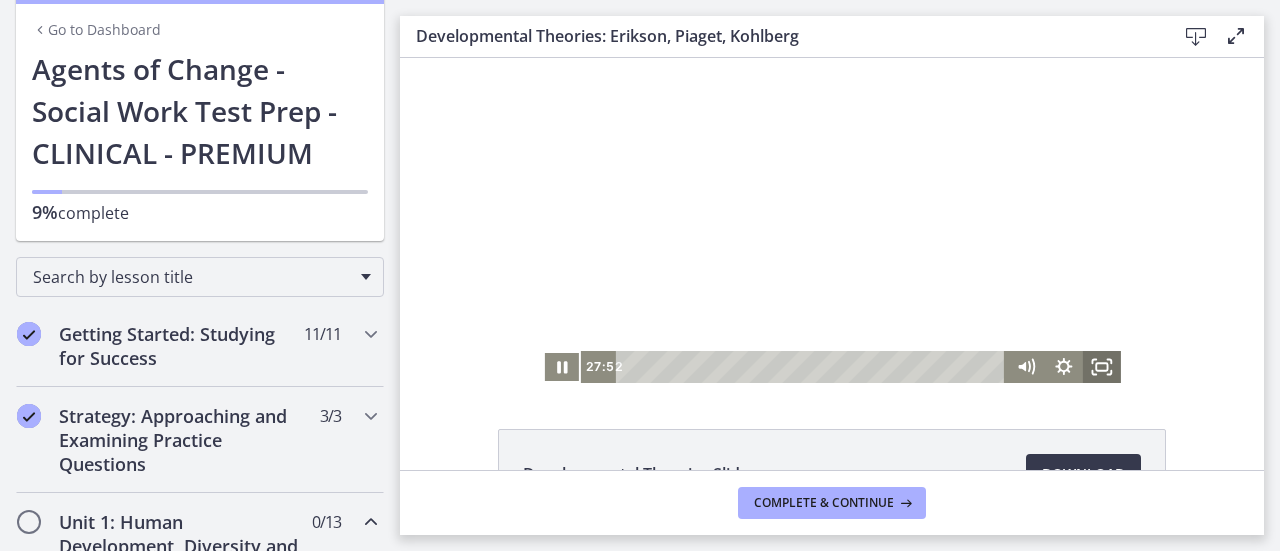 click 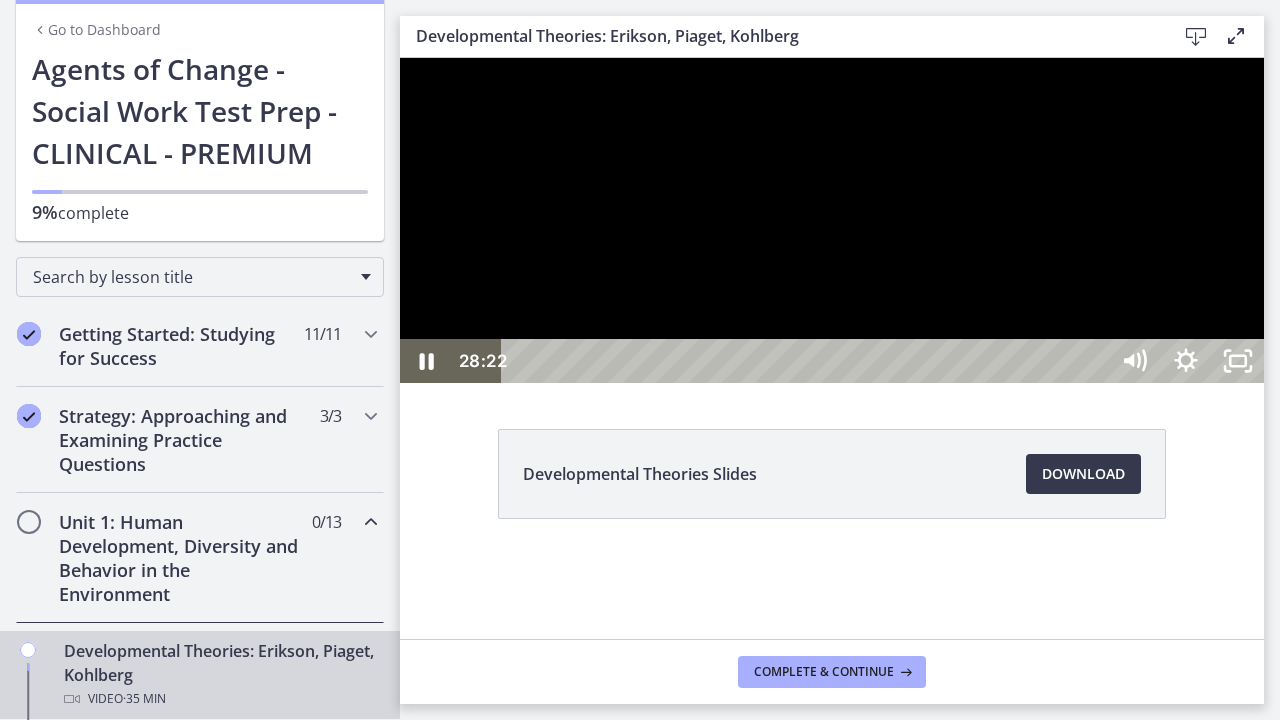 click at bounding box center (832, 220) 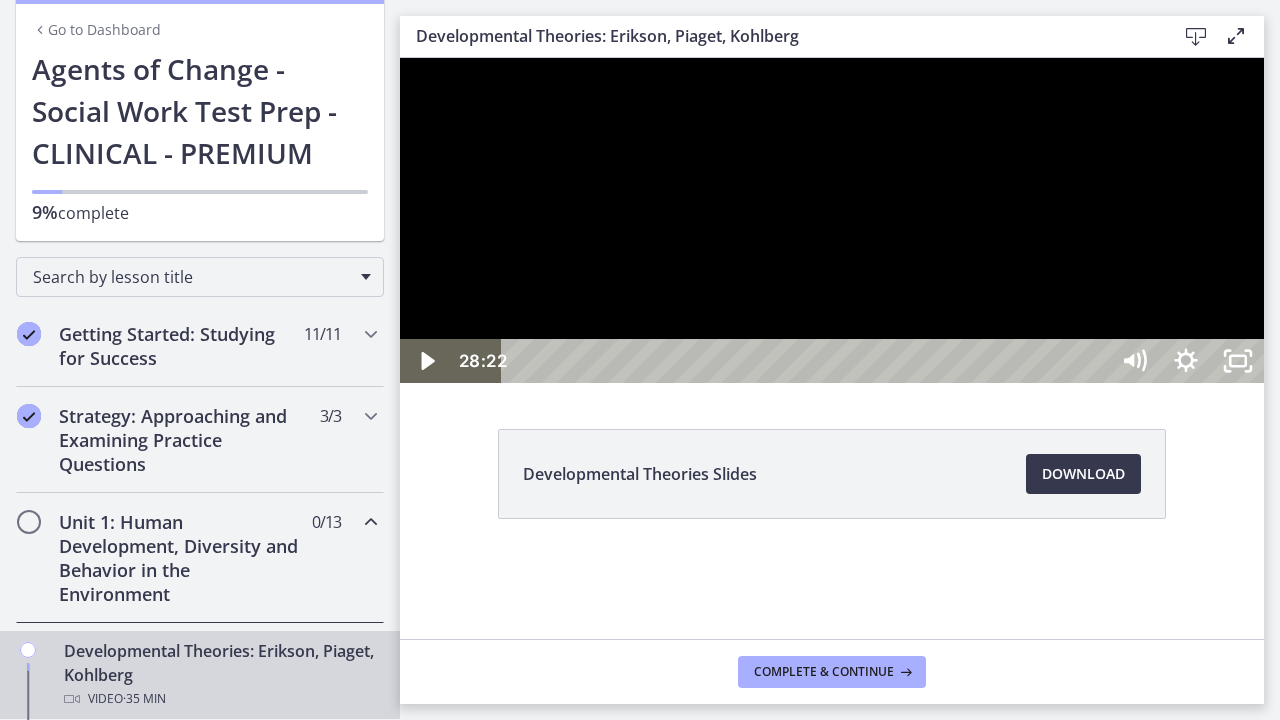 click at bounding box center (832, 220) 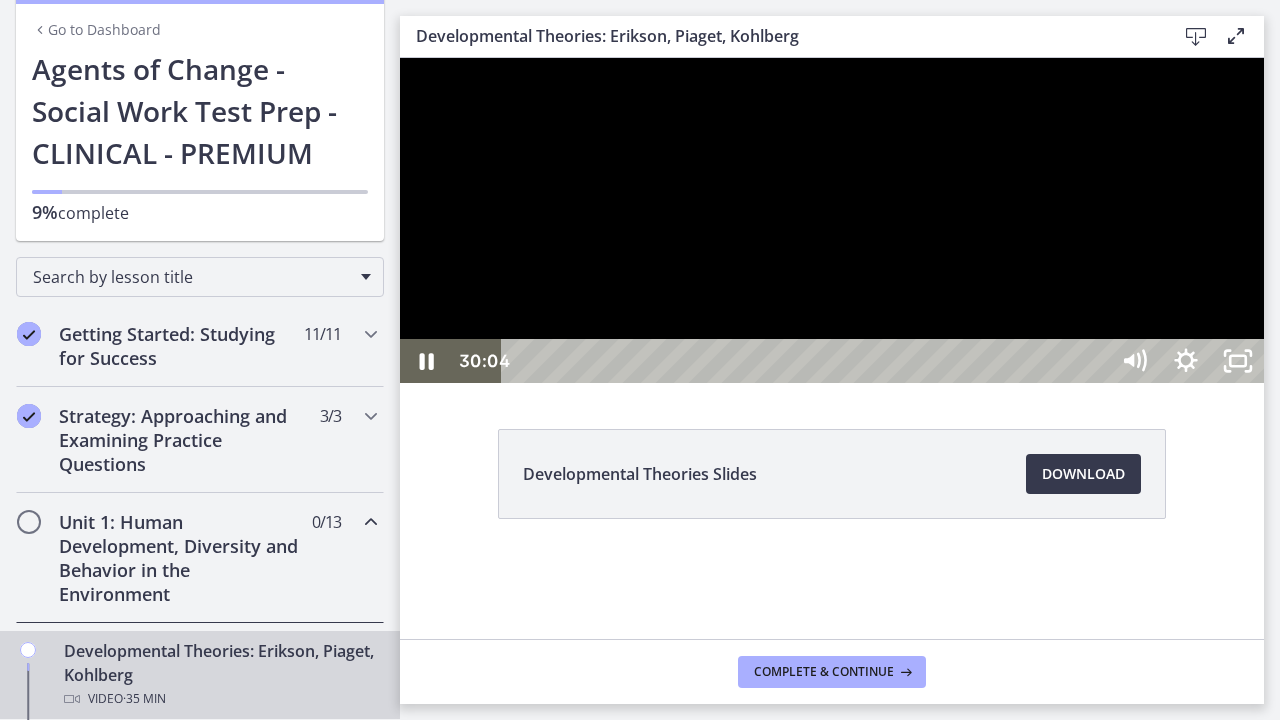 click at bounding box center (832, 220) 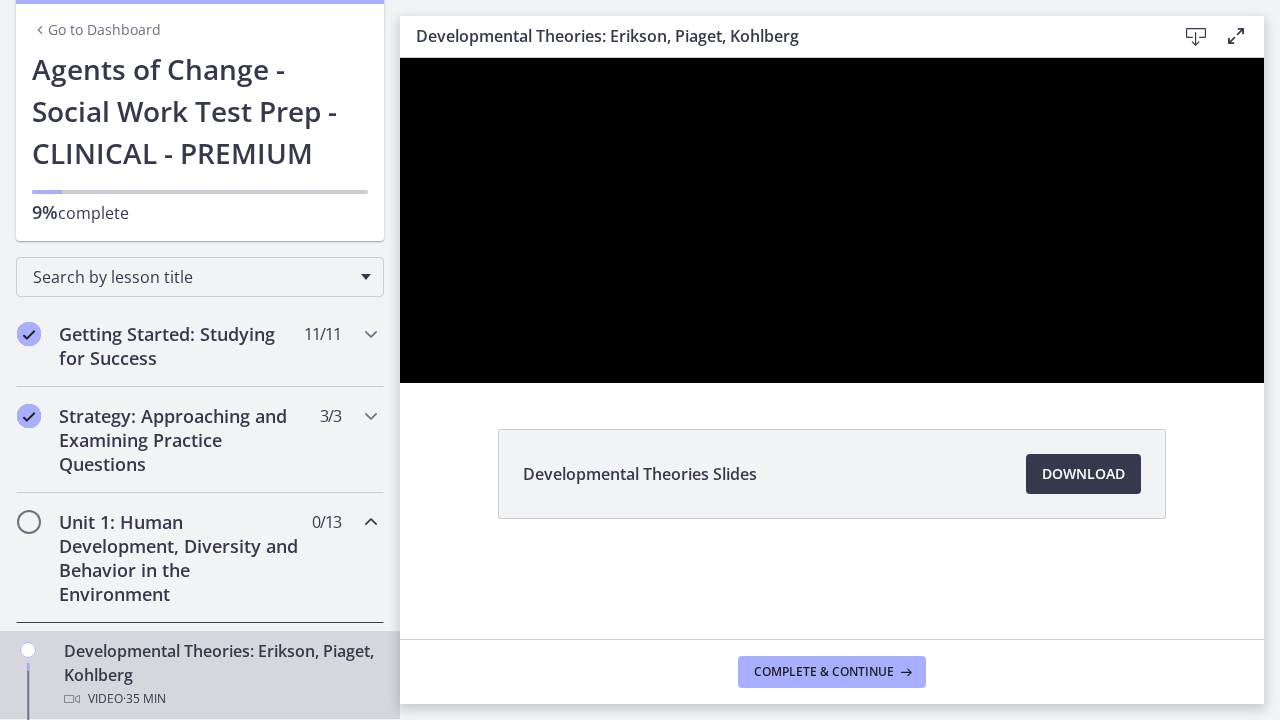 click at bounding box center (832, 220) 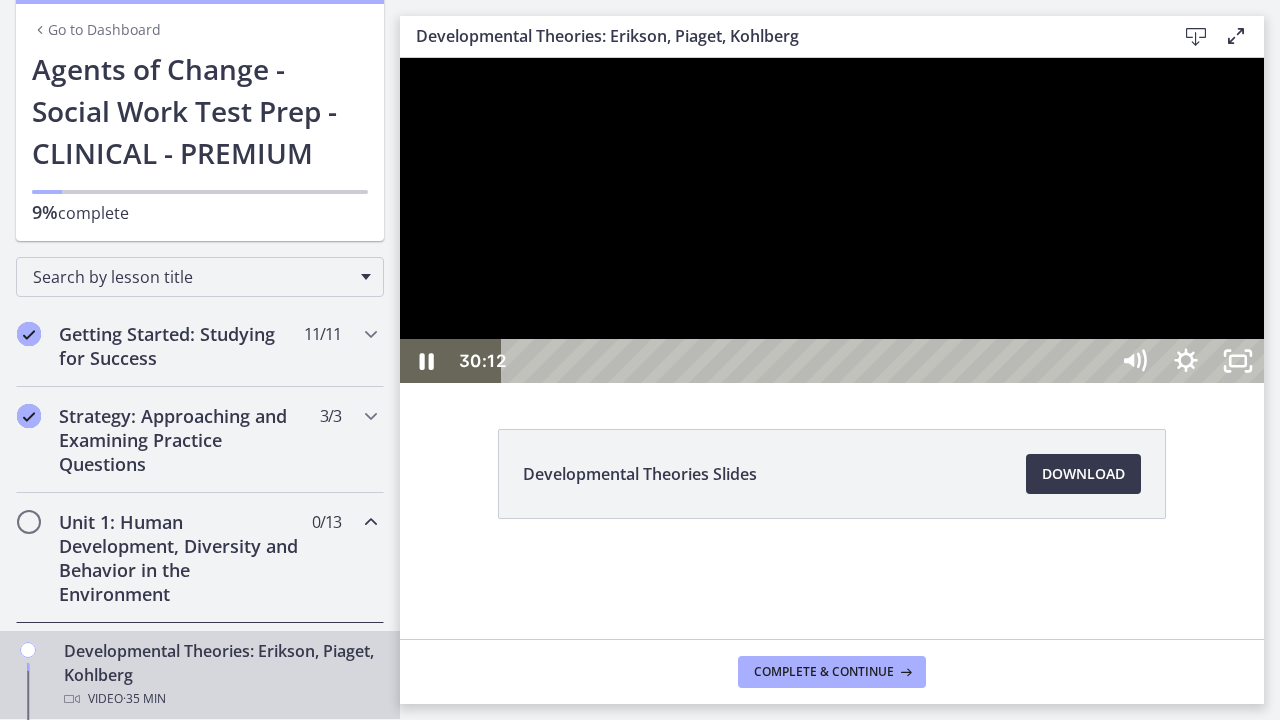 click at bounding box center (832, 220) 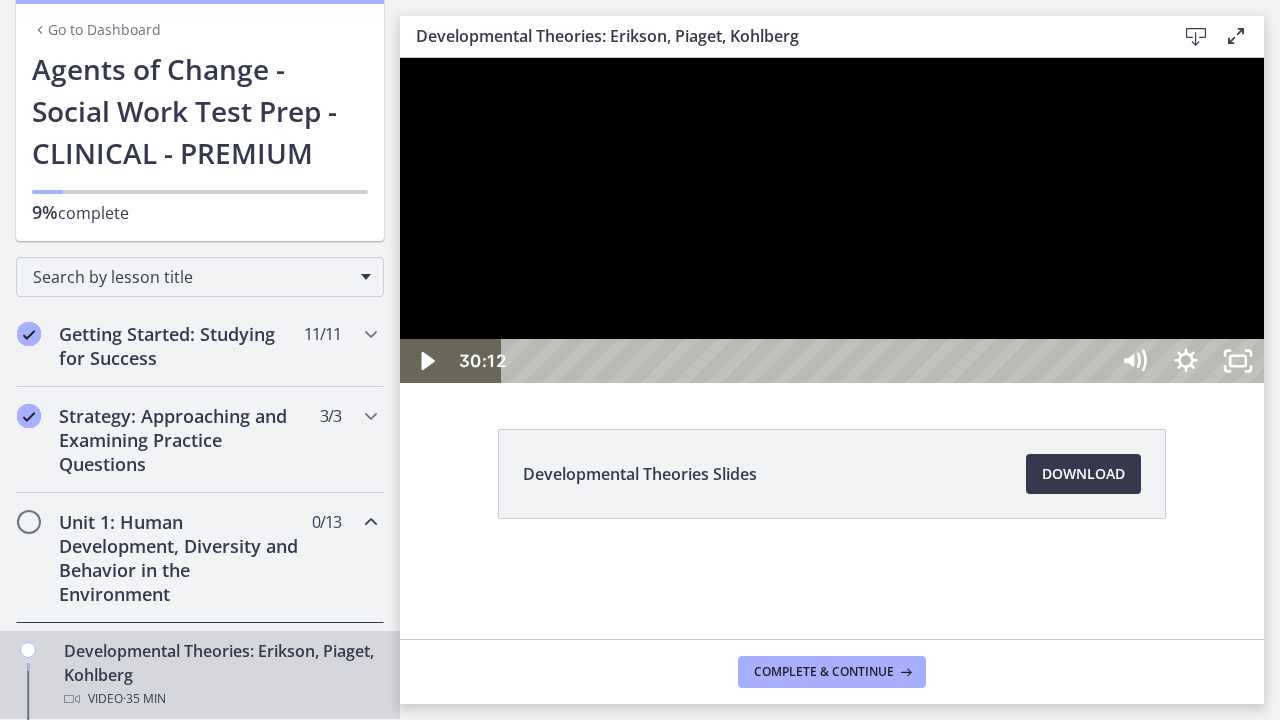click at bounding box center (832, 220) 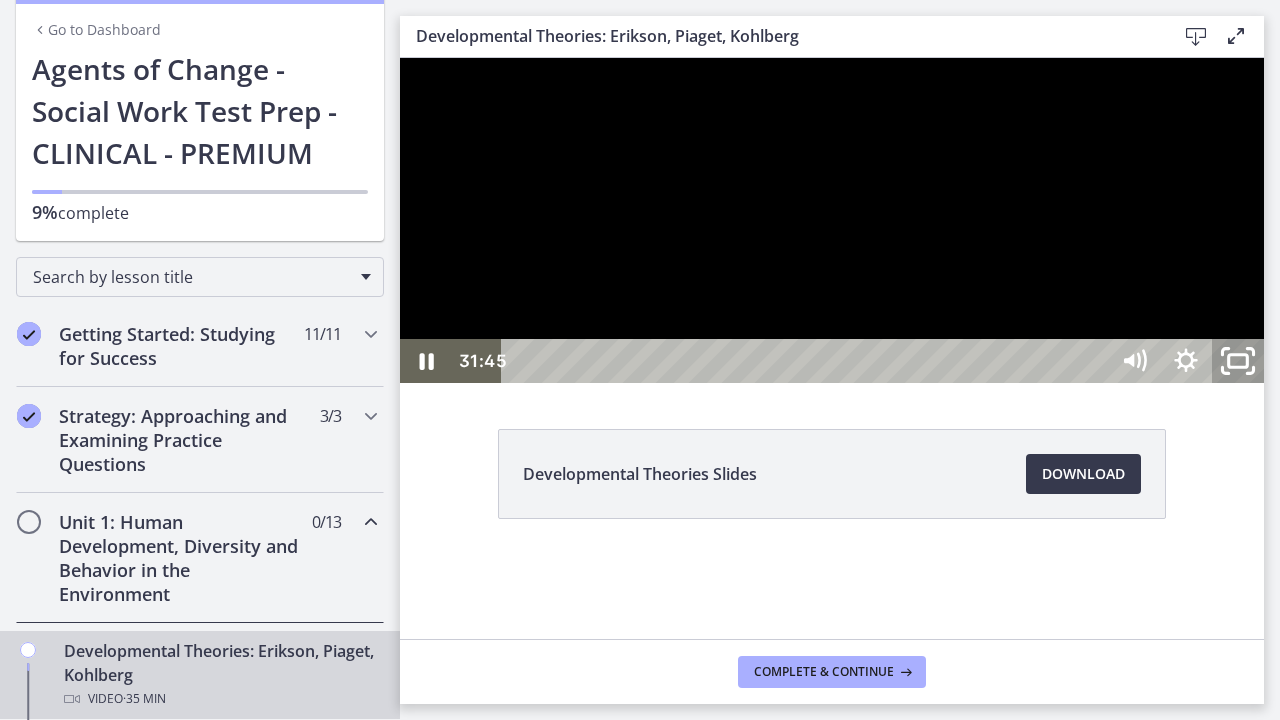 click 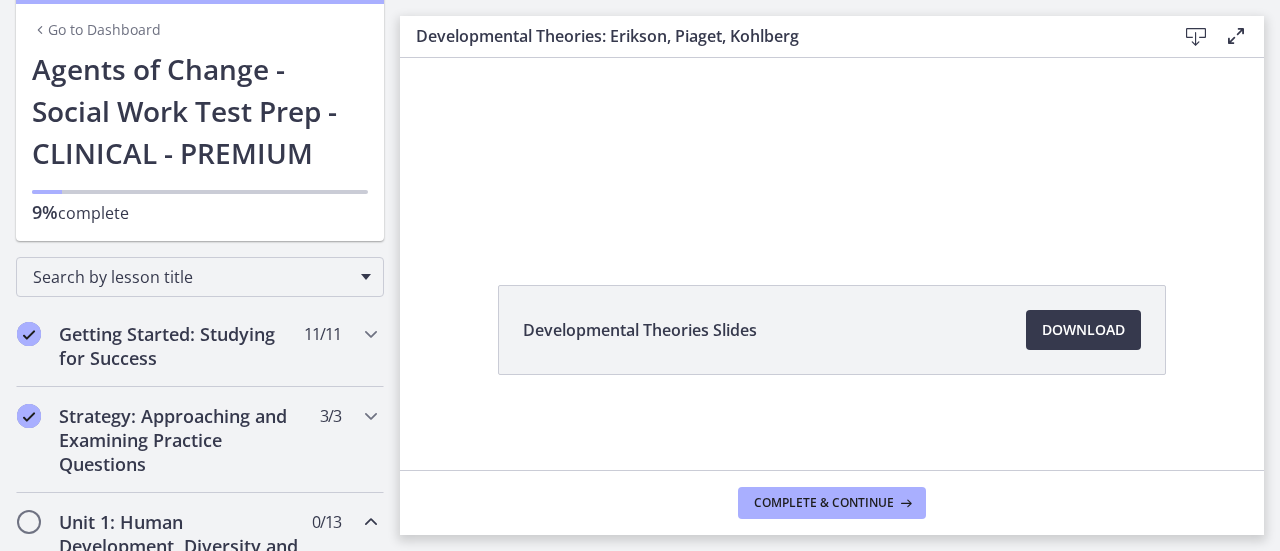 scroll, scrollTop: 0, scrollLeft: 0, axis: both 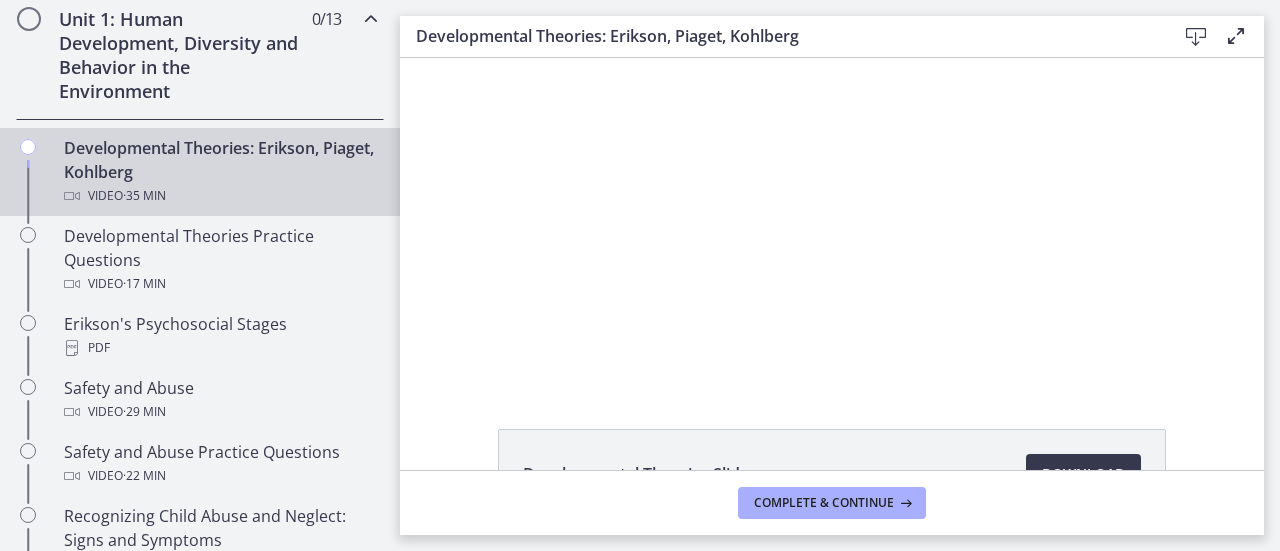 click at bounding box center (1236, 36) 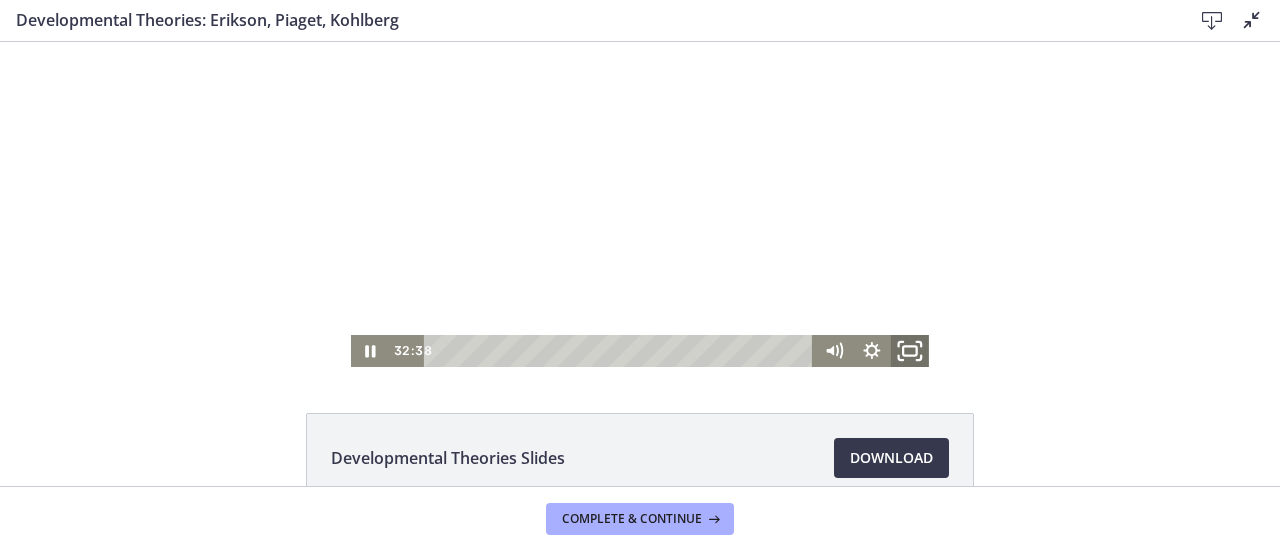 click 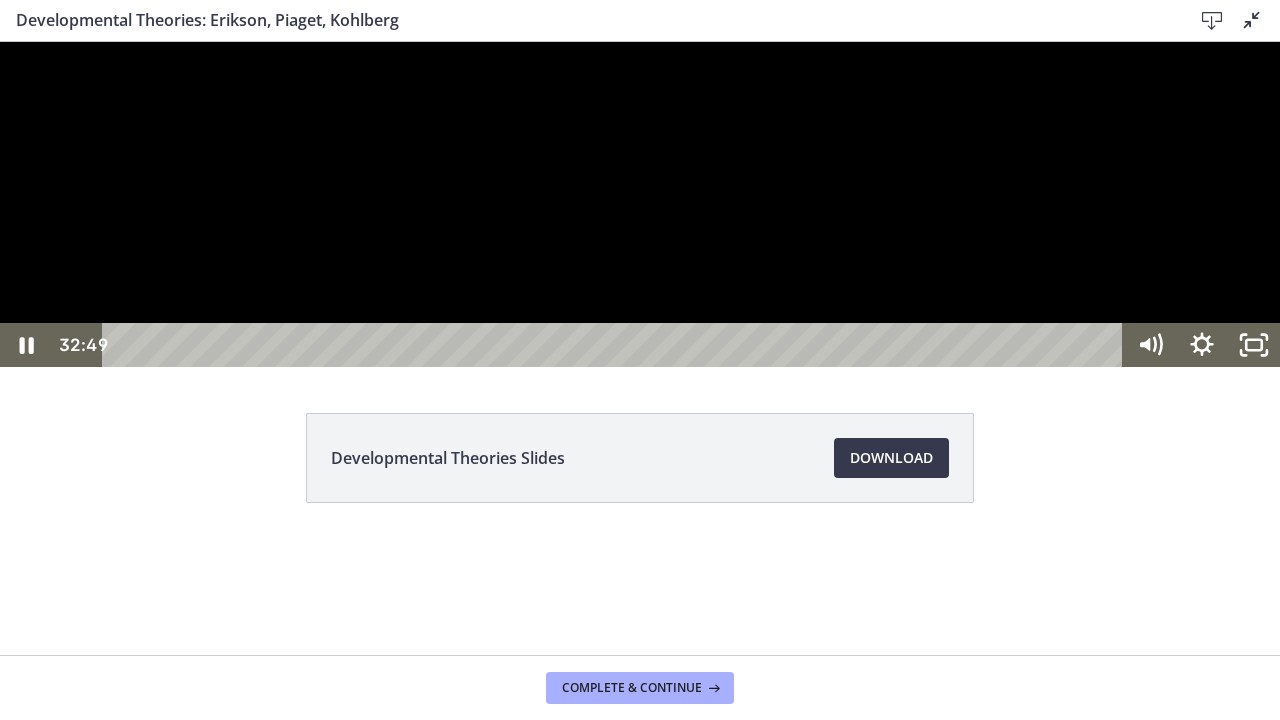 click at bounding box center (640, 204) 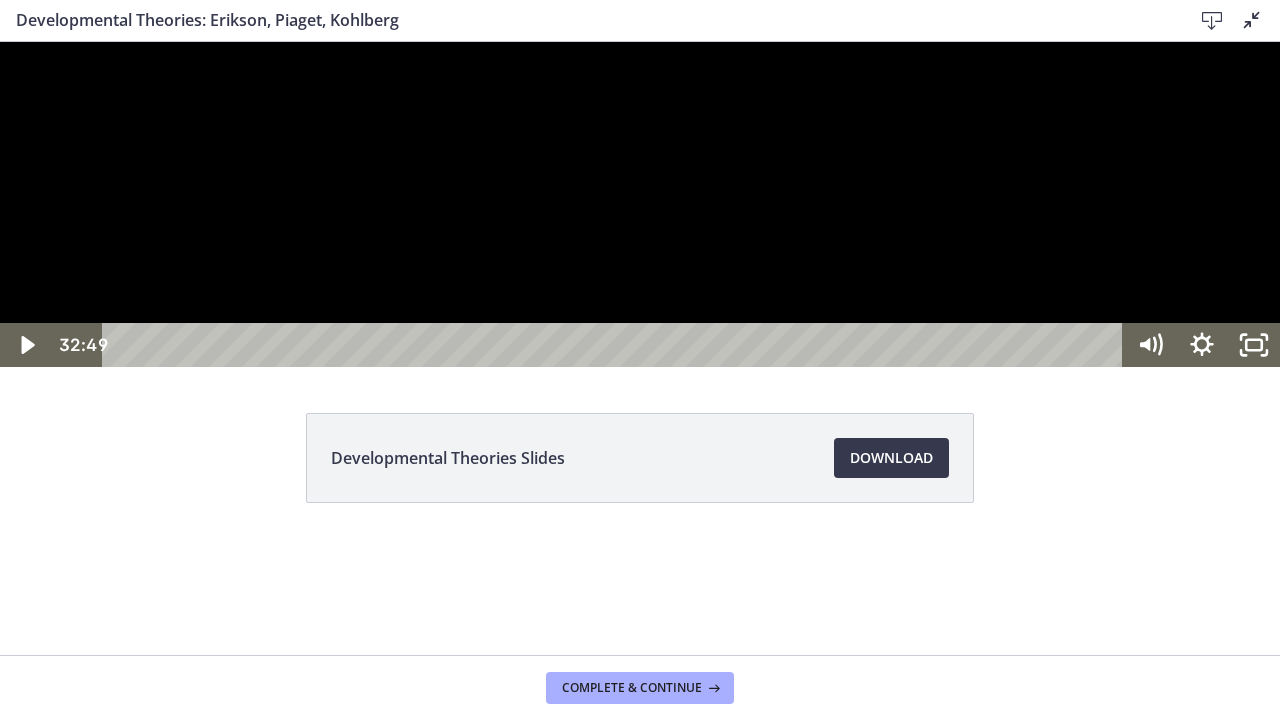 click at bounding box center [640, 204] 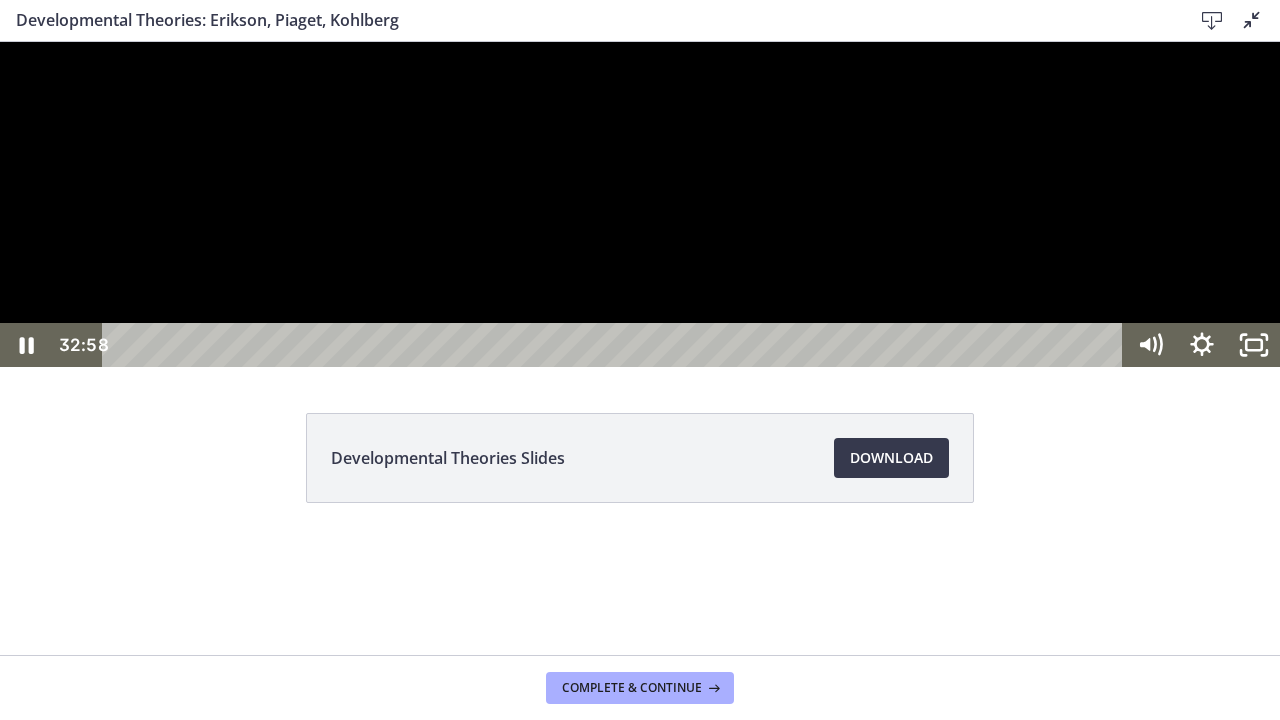 click at bounding box center (640, 204) 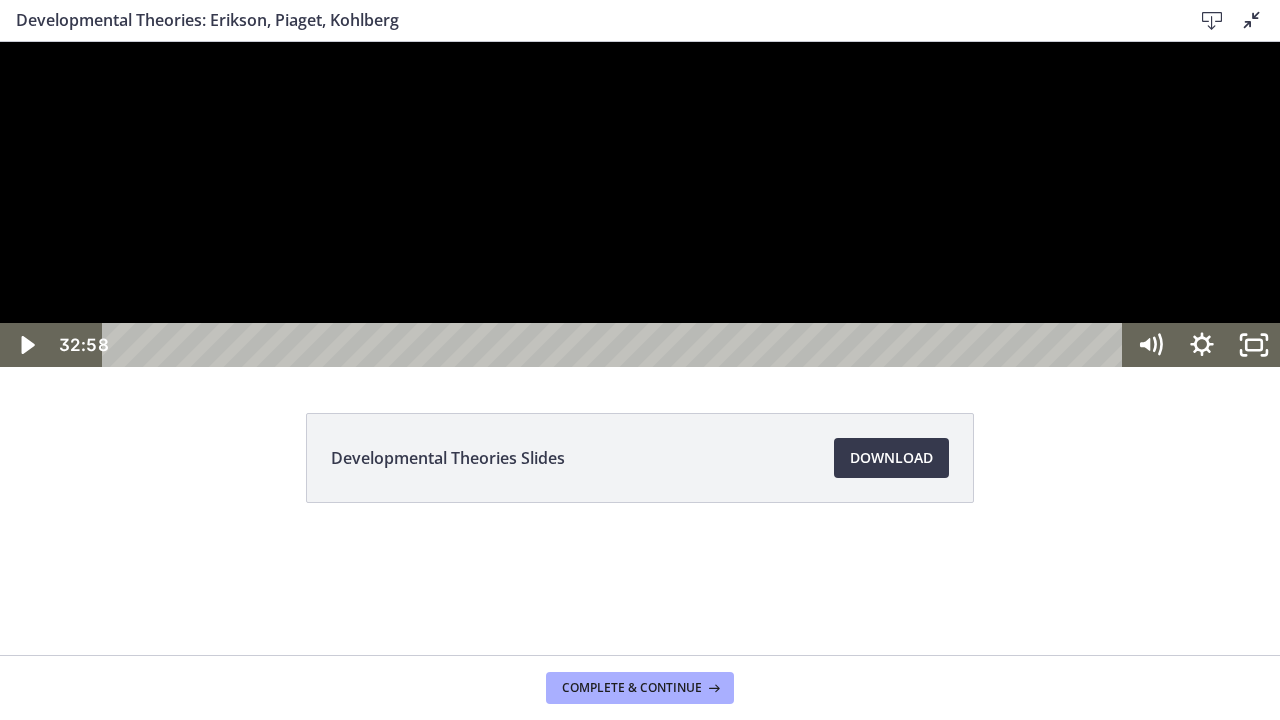 click at bounding box center (640, 204) 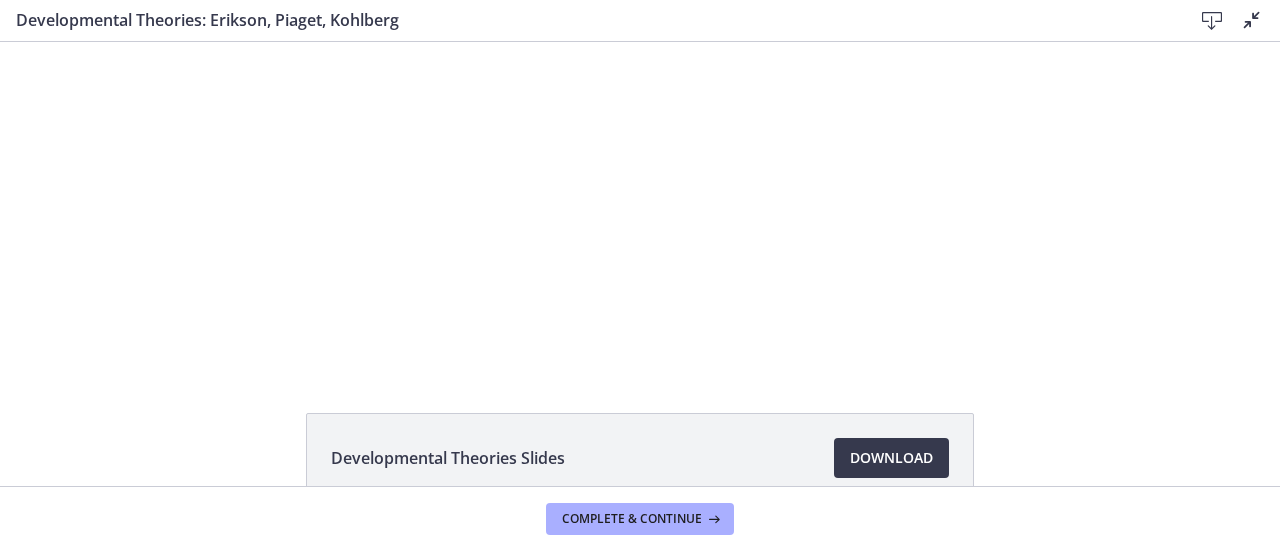click at bounding box center (1252, 20) 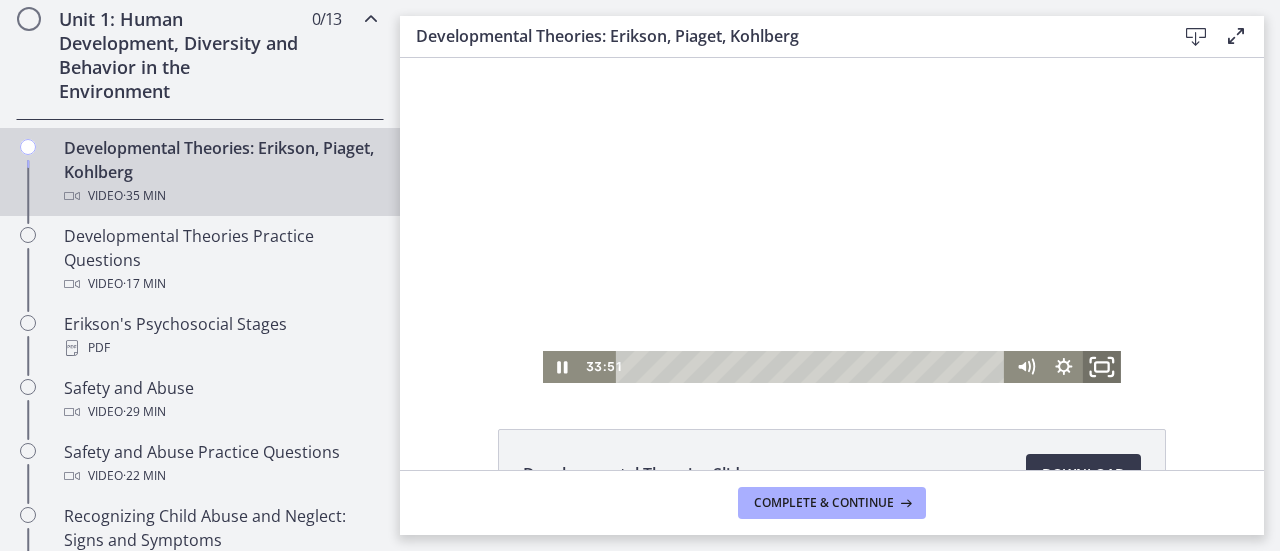 click 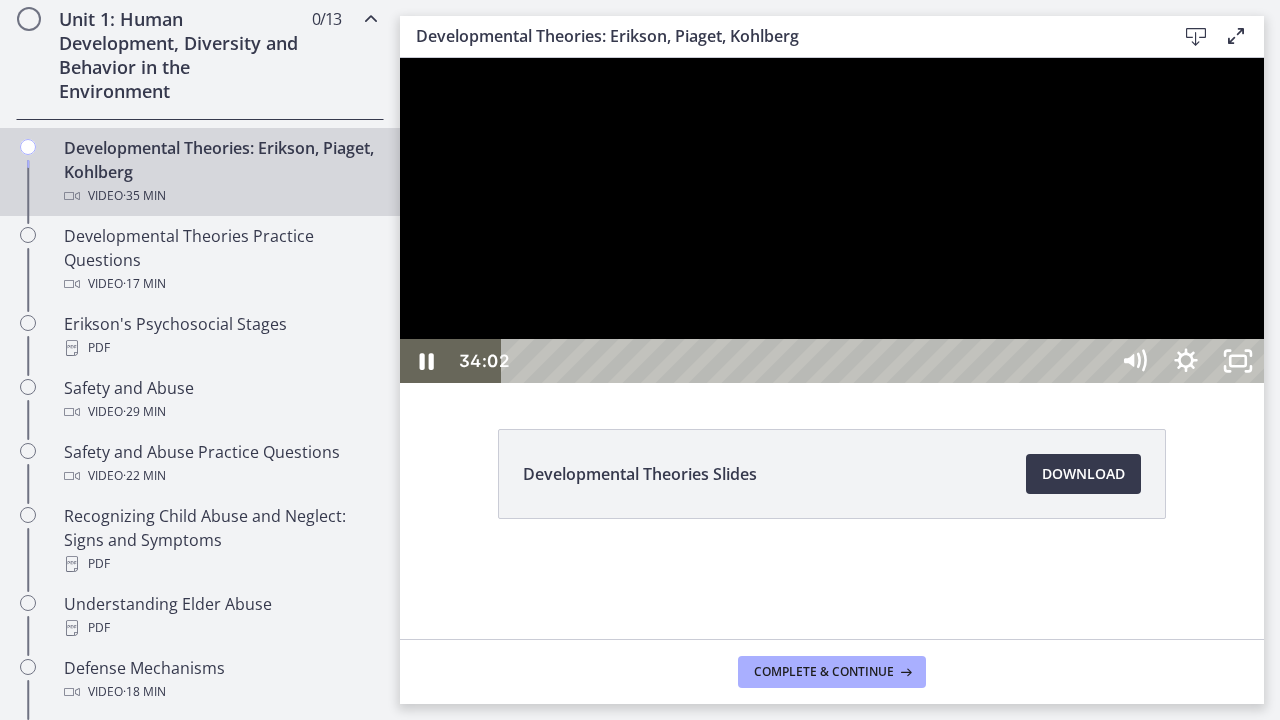 drag, startPoint x: 940, startPoint y: 197, endPoint x: 728, endPoint y: 145, distance: 218.28423 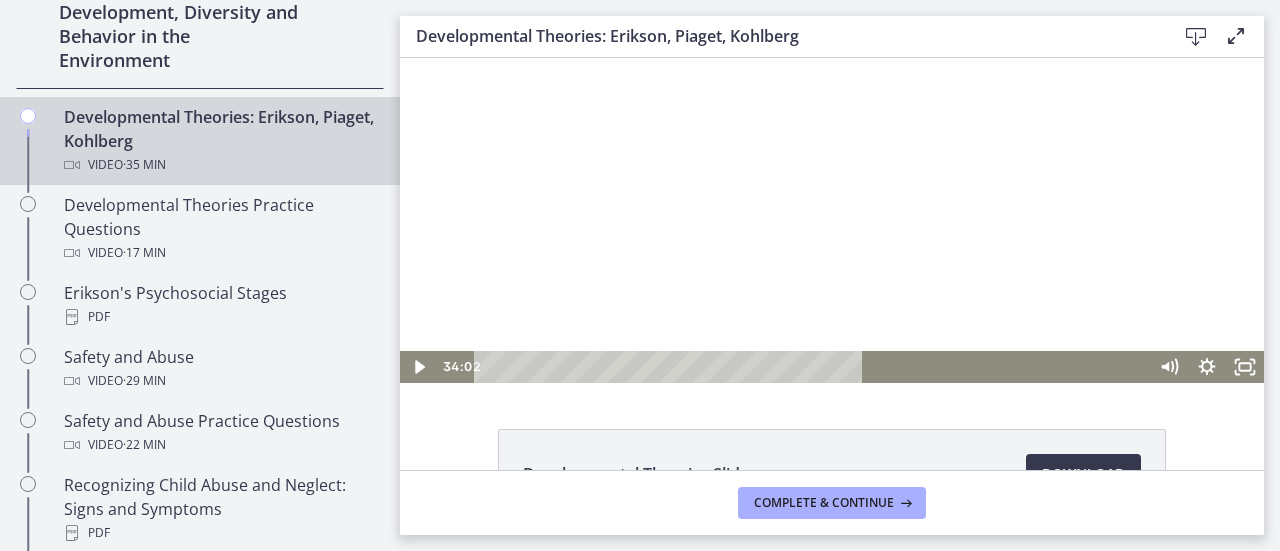 scroll, scrollTop: 611, scrollLeft: 0, axis: vertical 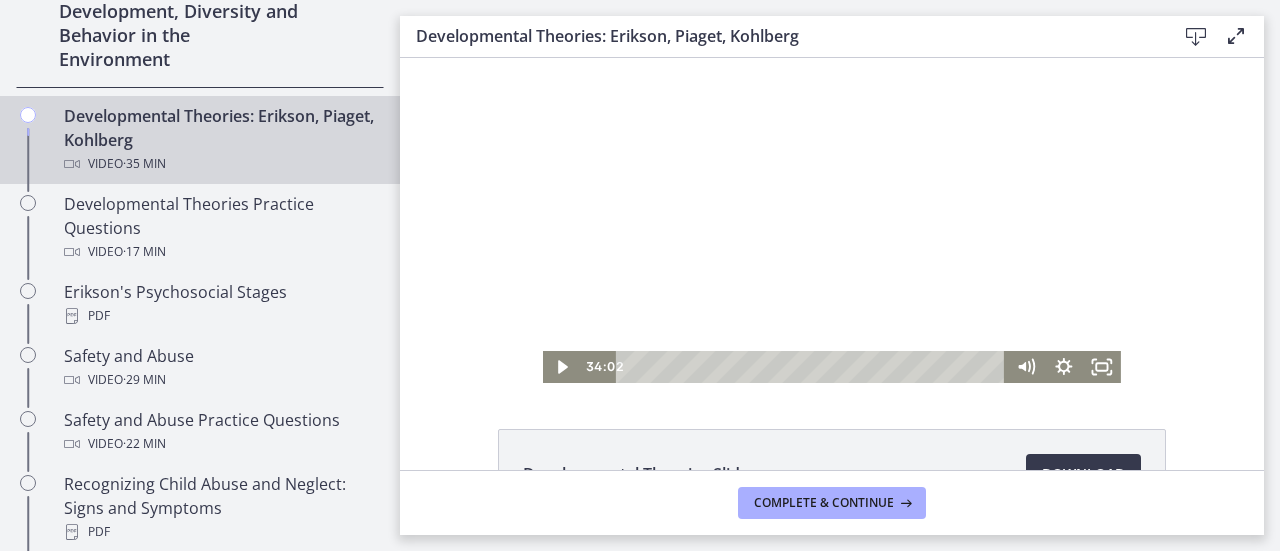 click at bounding box center [832, 220] 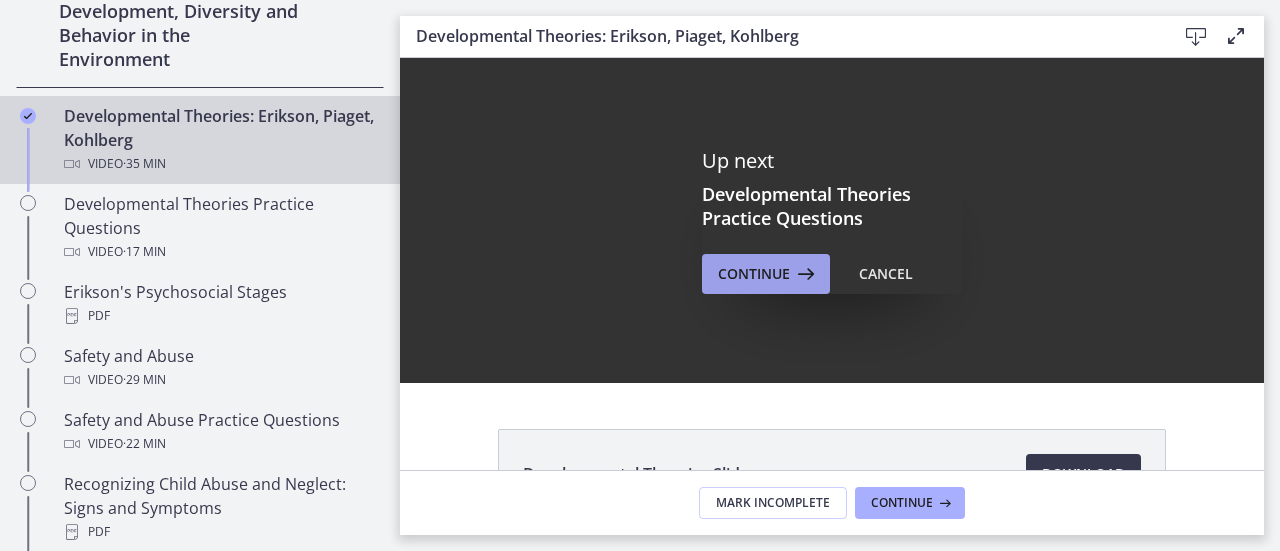 click on "Continue" at bounding box center [754, 274] 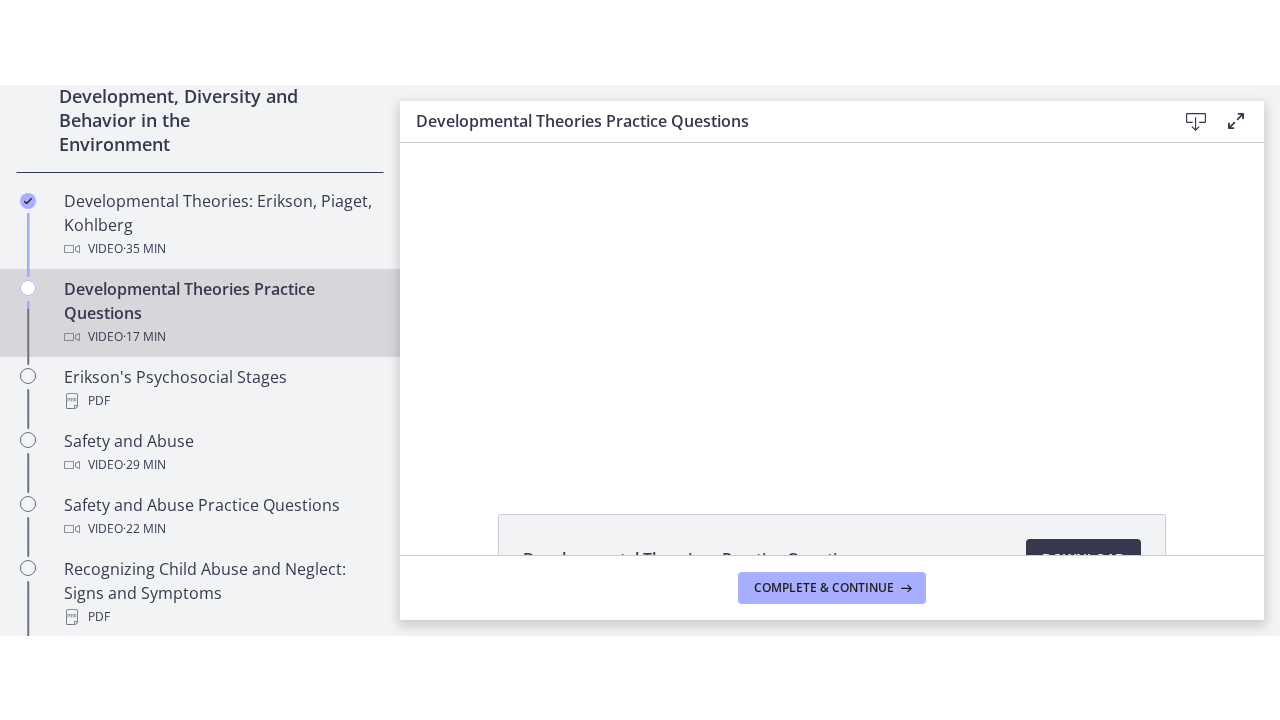 scroll, scrollTop: 0, scrollLeft: 0, axis: both 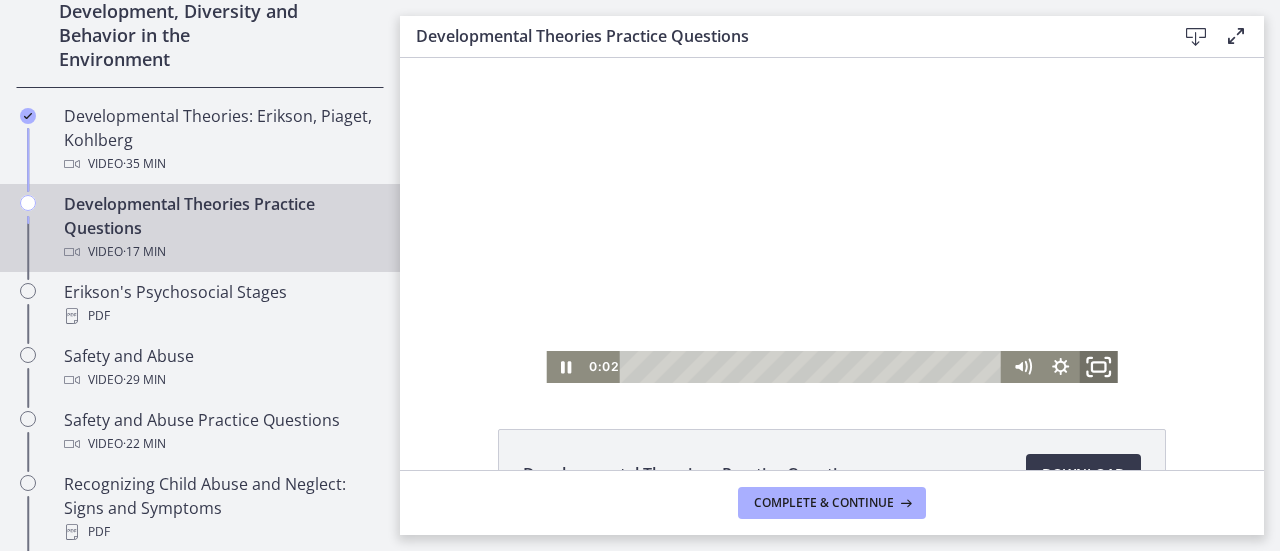 click 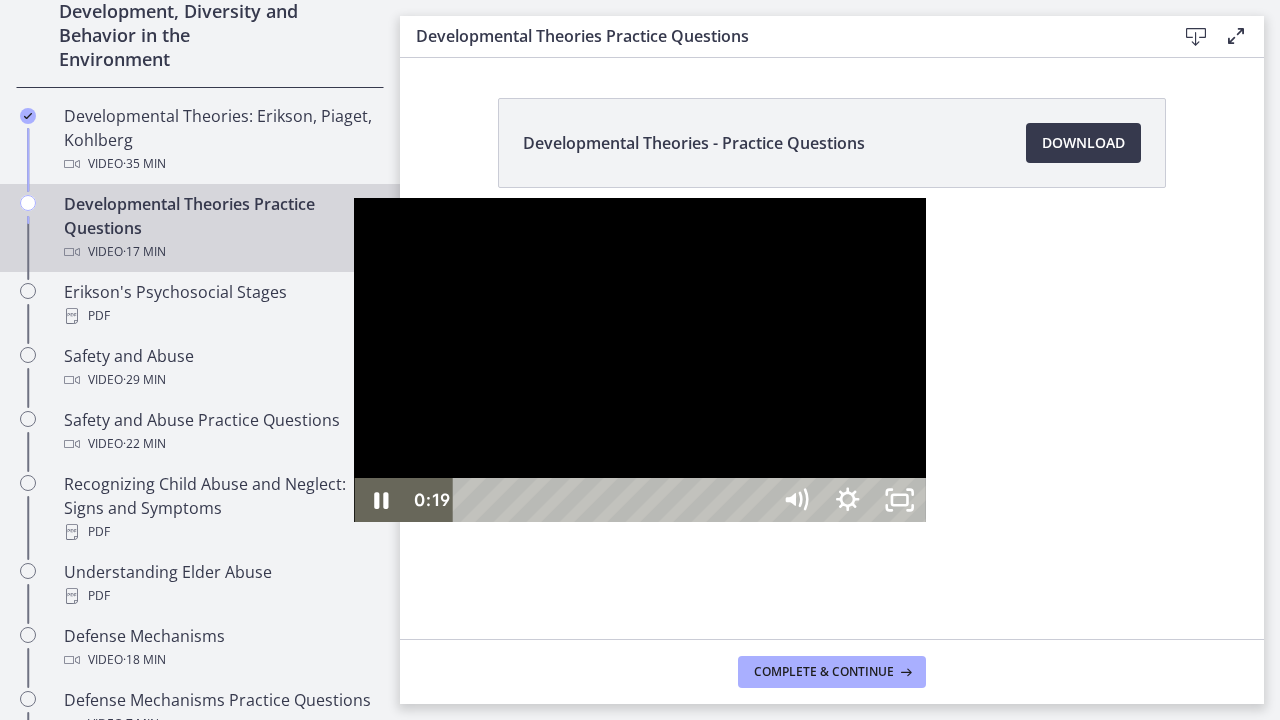 click at bounding box center (639, 360) 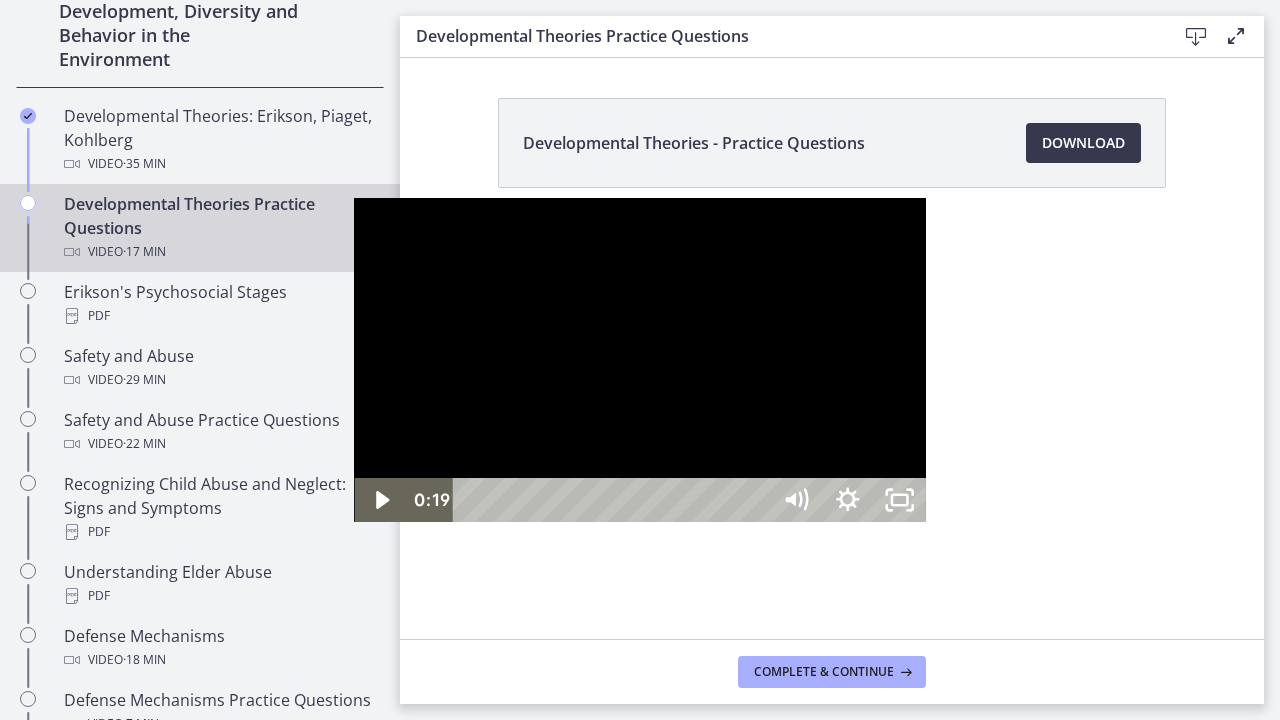 click at bounding box center [639, 360] 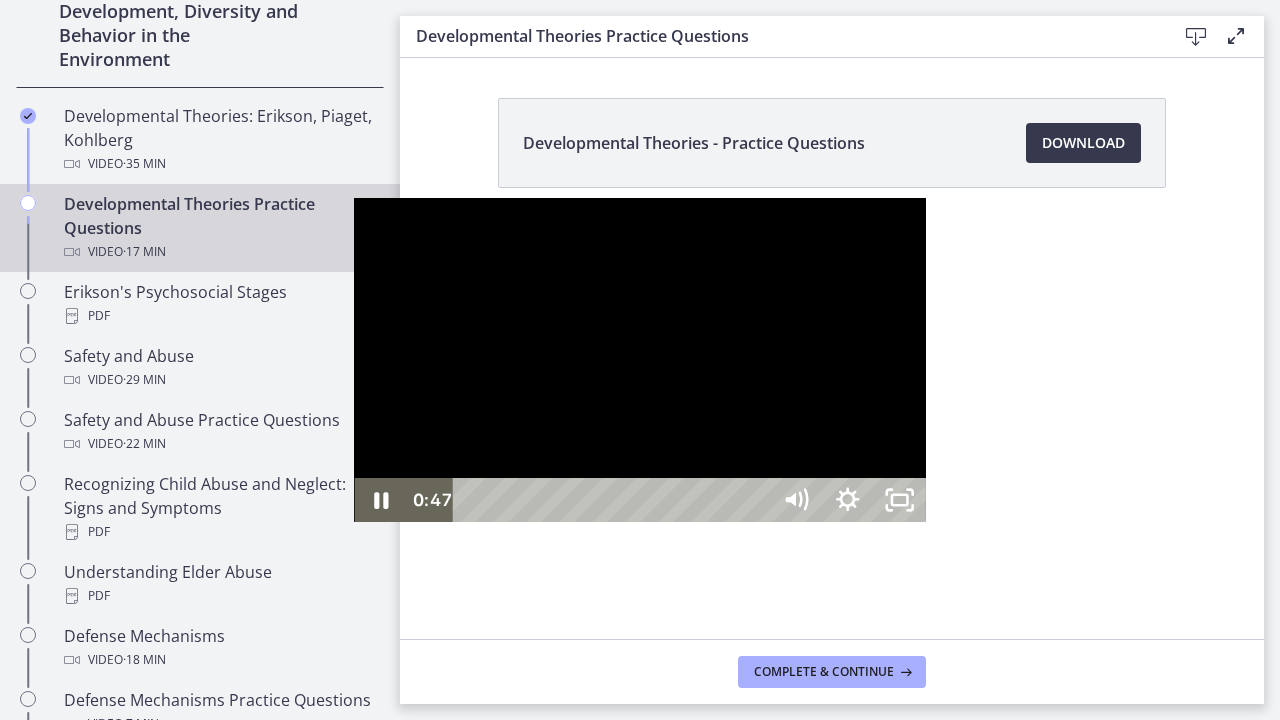 drag, startPoint x: 423, startPoint y: 180, endPoint x: 396, endPoint y: 364, distance: 185.97043 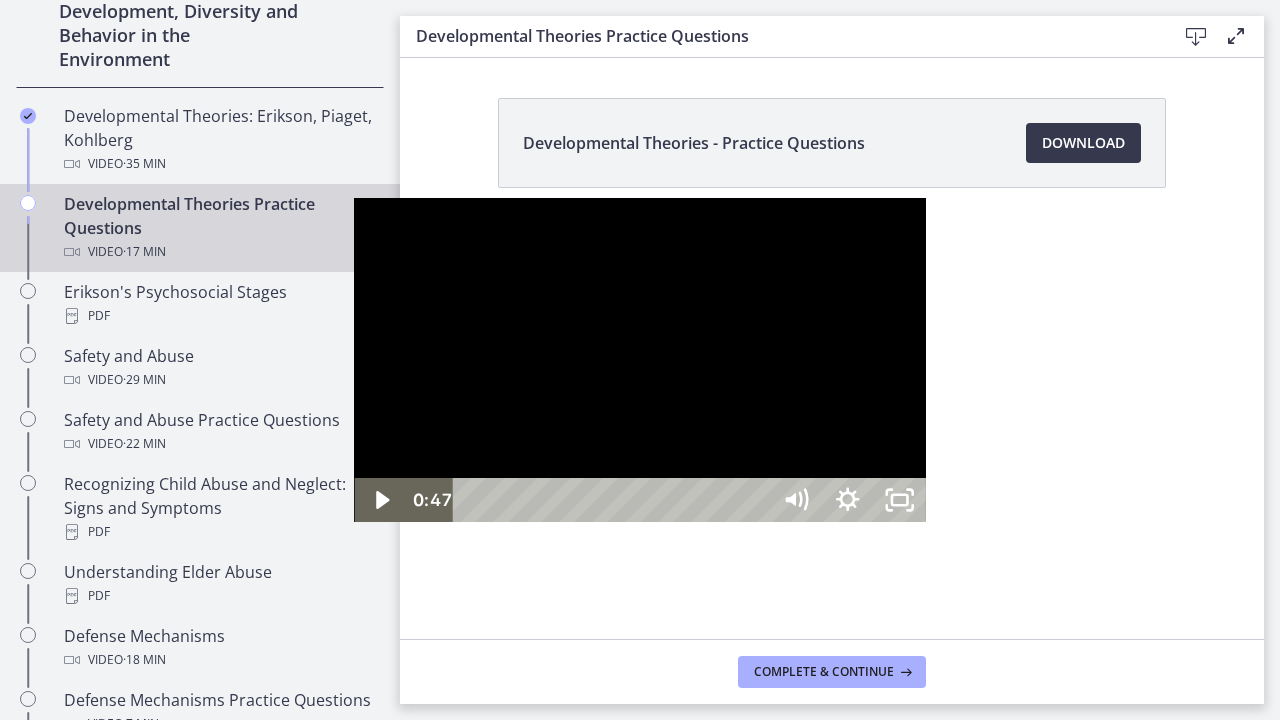 click at bounding box center [639, 360] 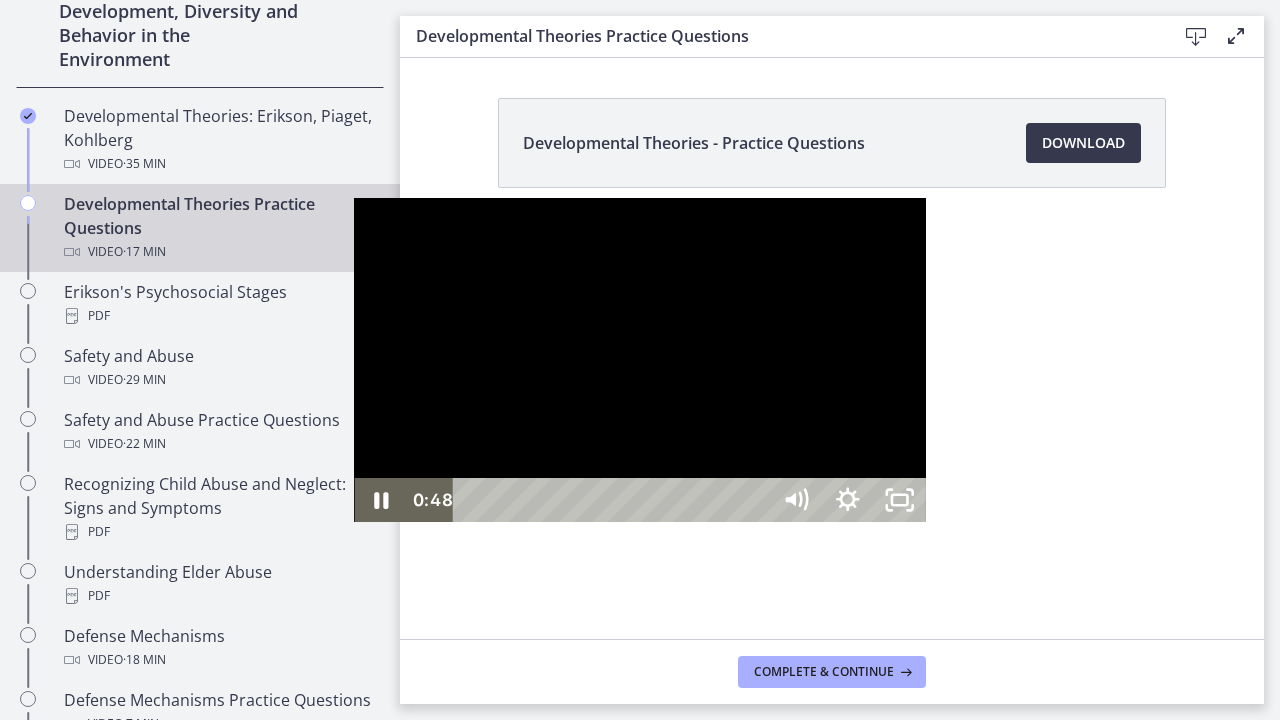 click at bounding box center (639, 360) 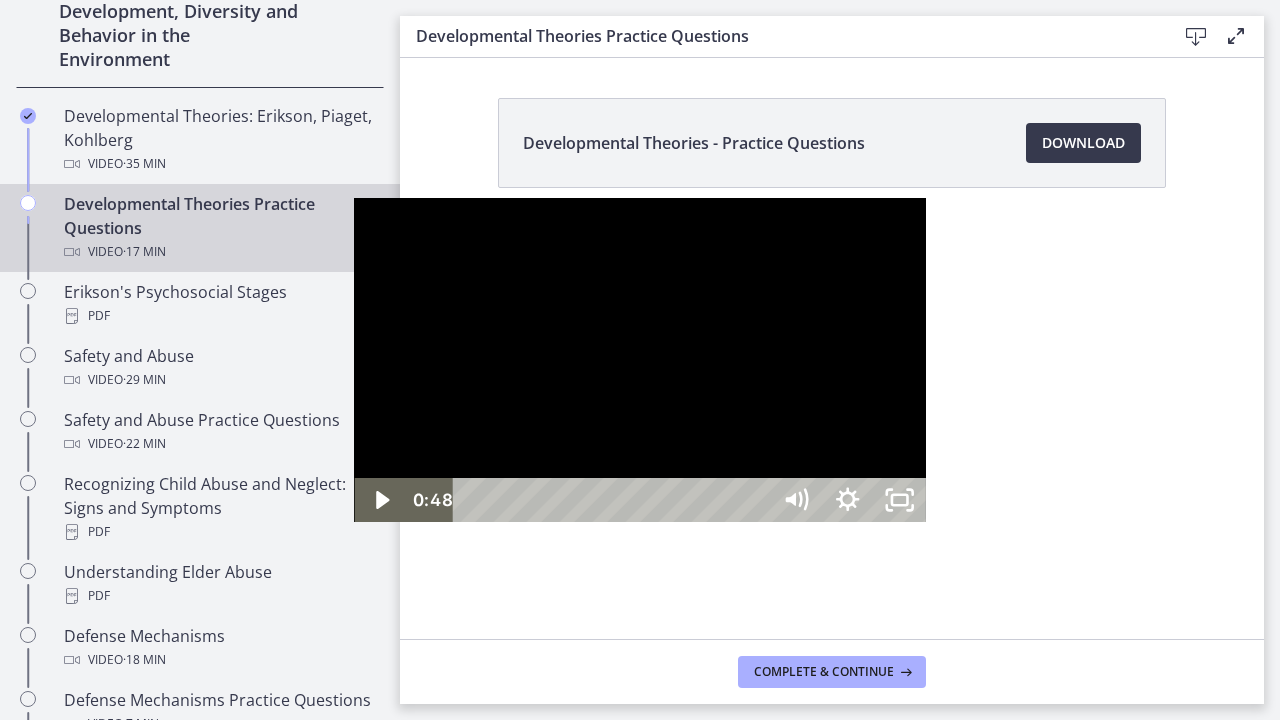 click at bounding box center [639, 360] 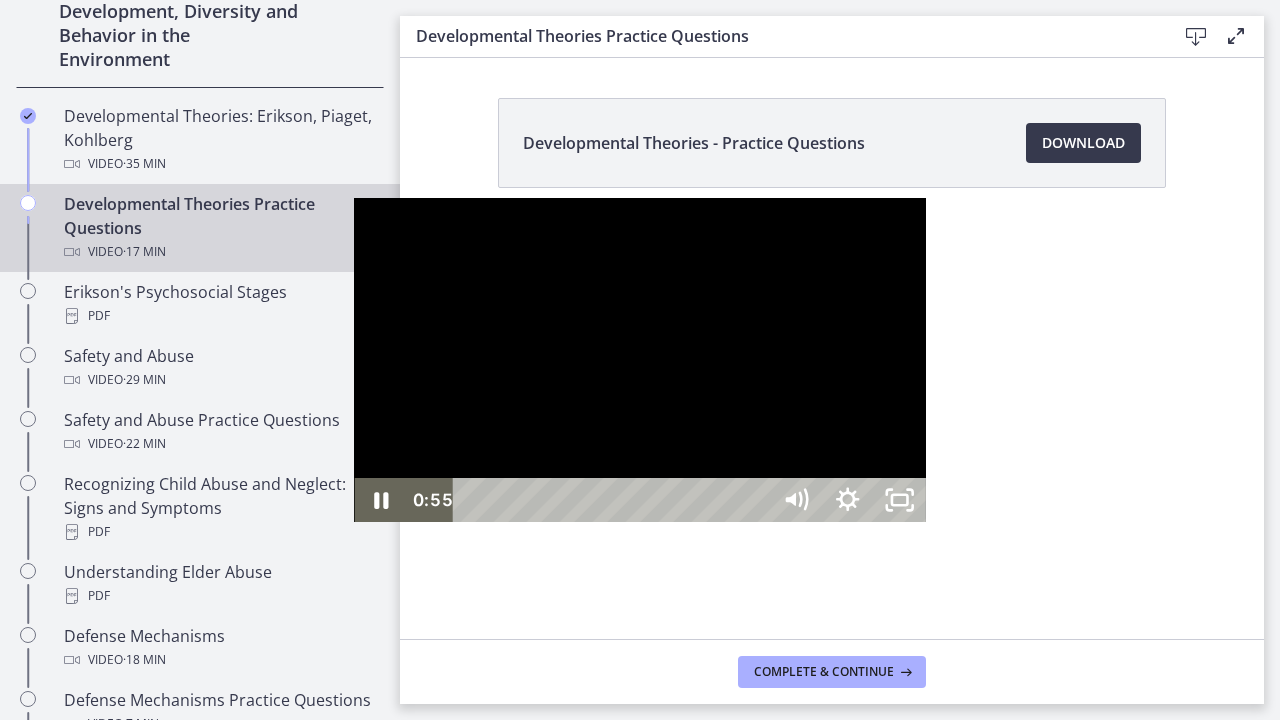 click at bounding box center (639, 360) 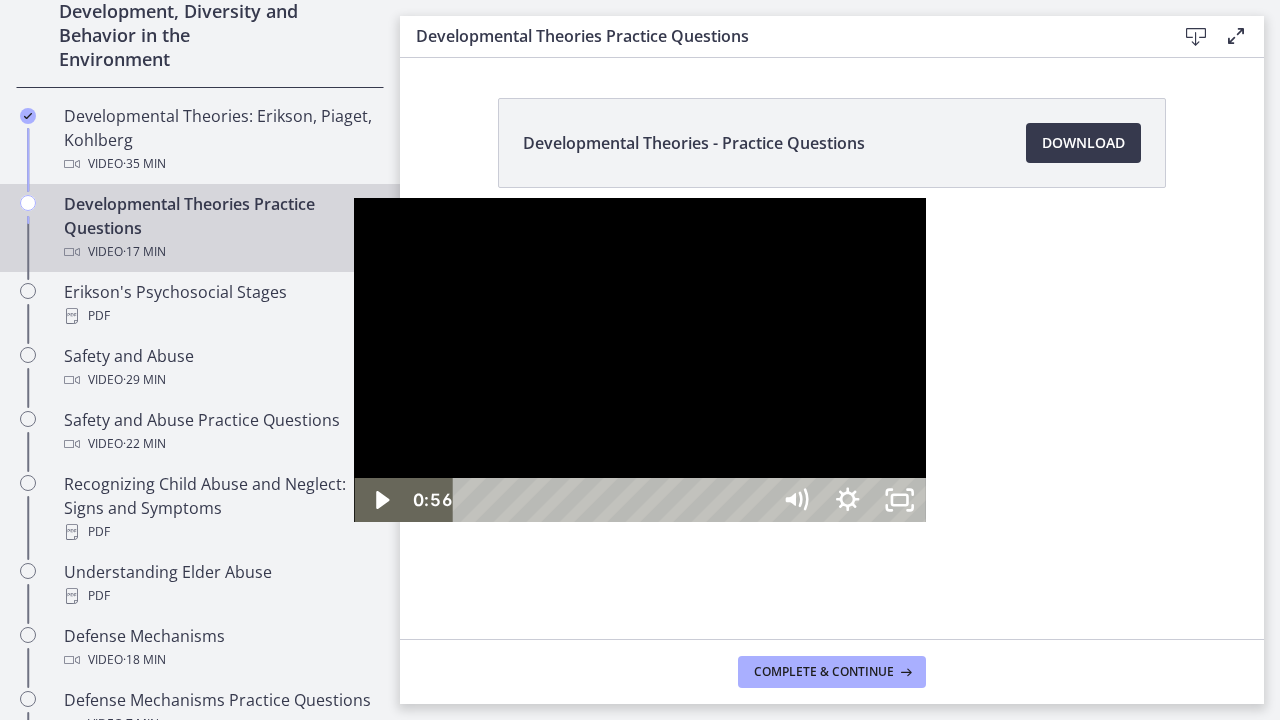 click at bounding box center [639, 360] 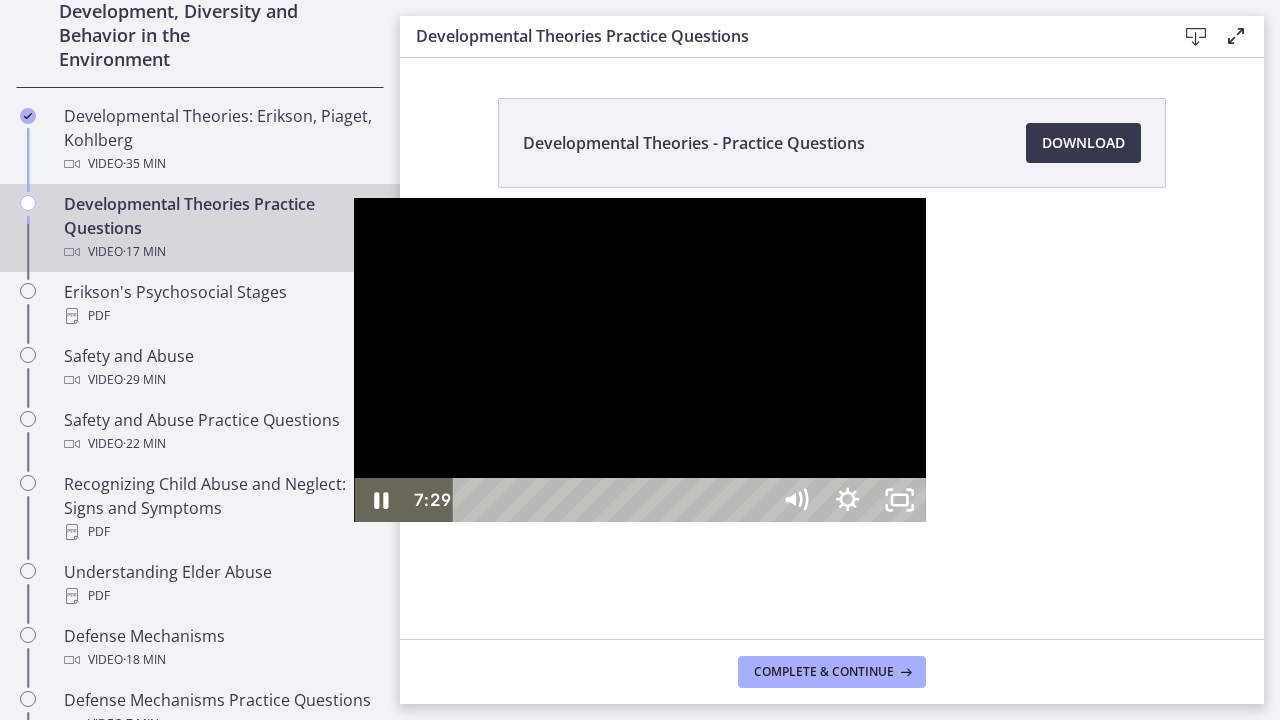 click at bounding box center (639, 360) 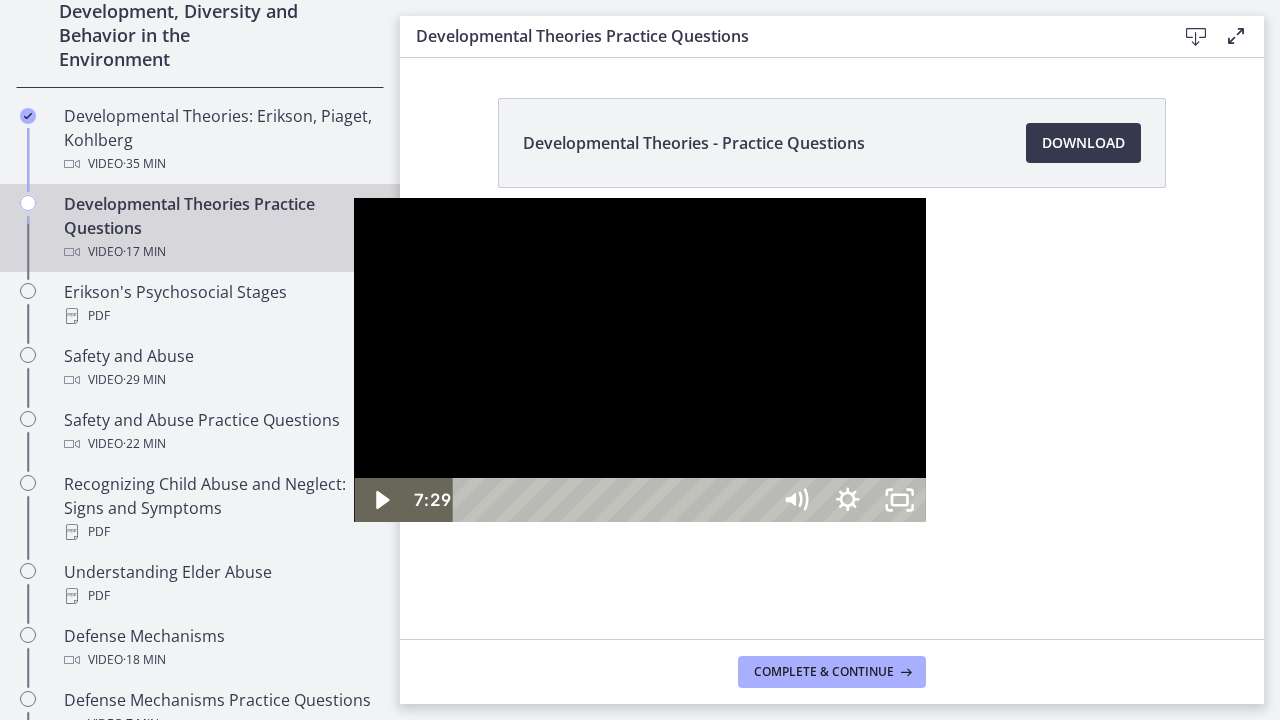 click at bounding box center (639, 360) 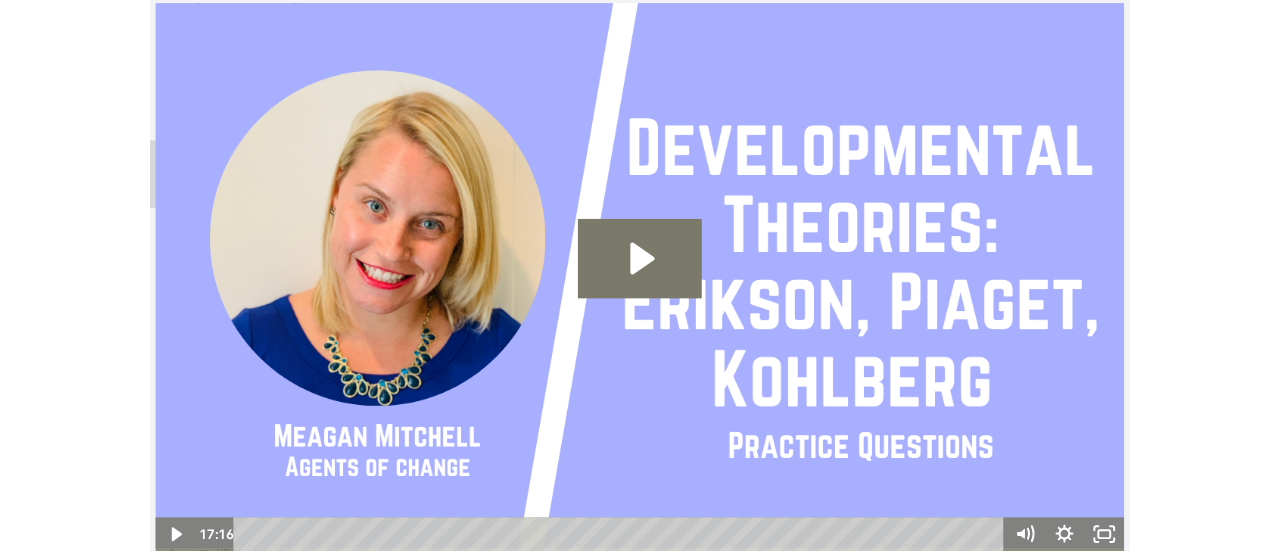 scroll, scrollTop: 0, scrollLeft: 0, axis: both 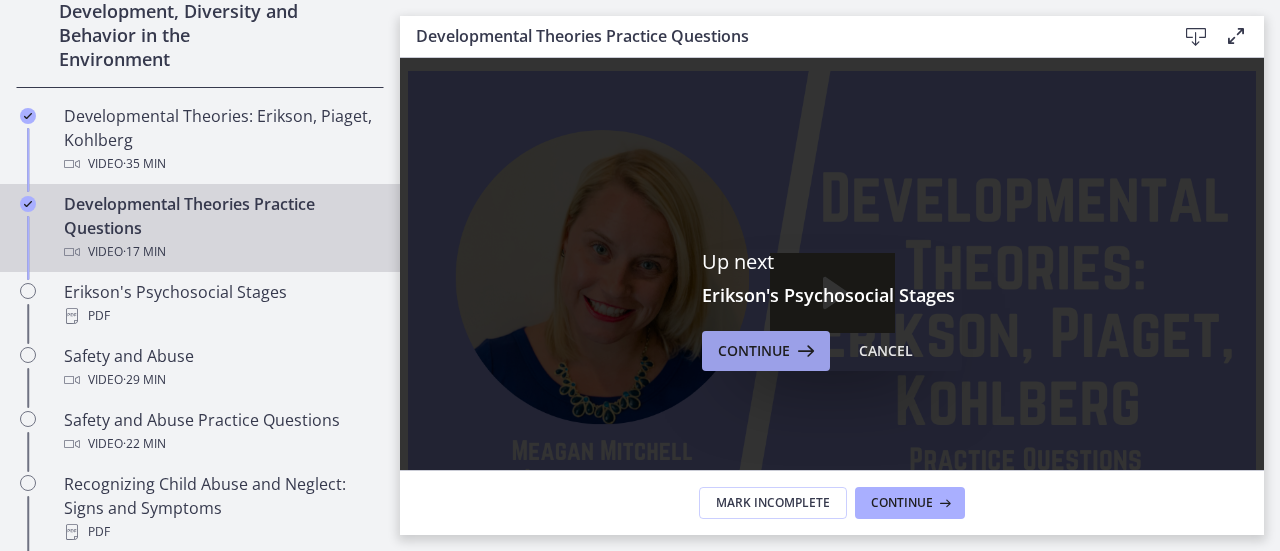 click on "Continue" at bounding box center (754, 351) 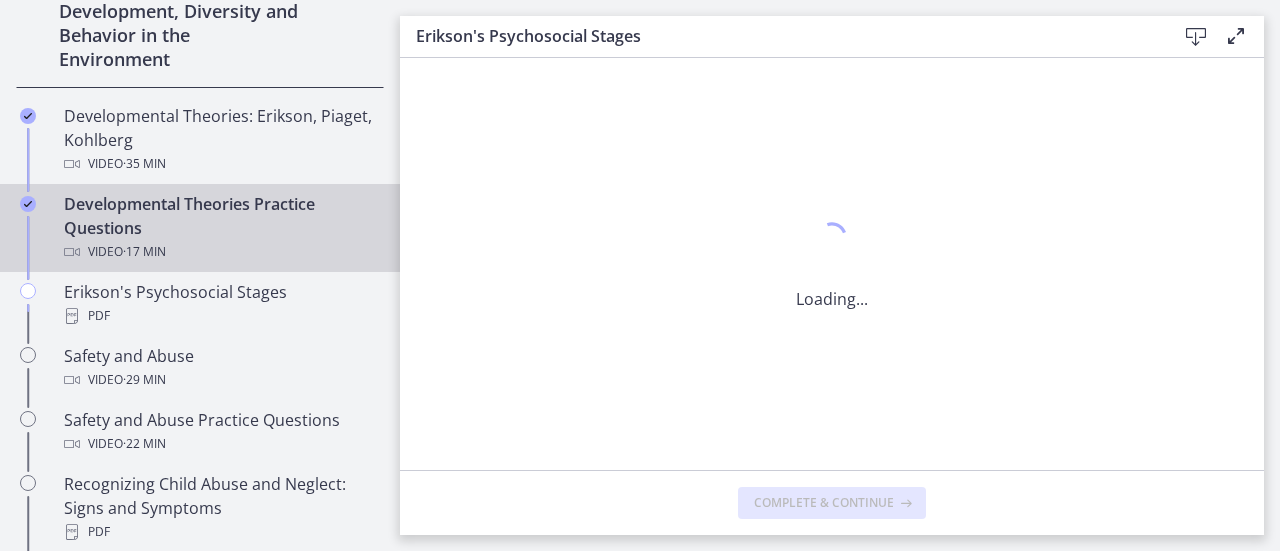 scroll, scrollTop: 0, scrollLeft: 0, axis: both 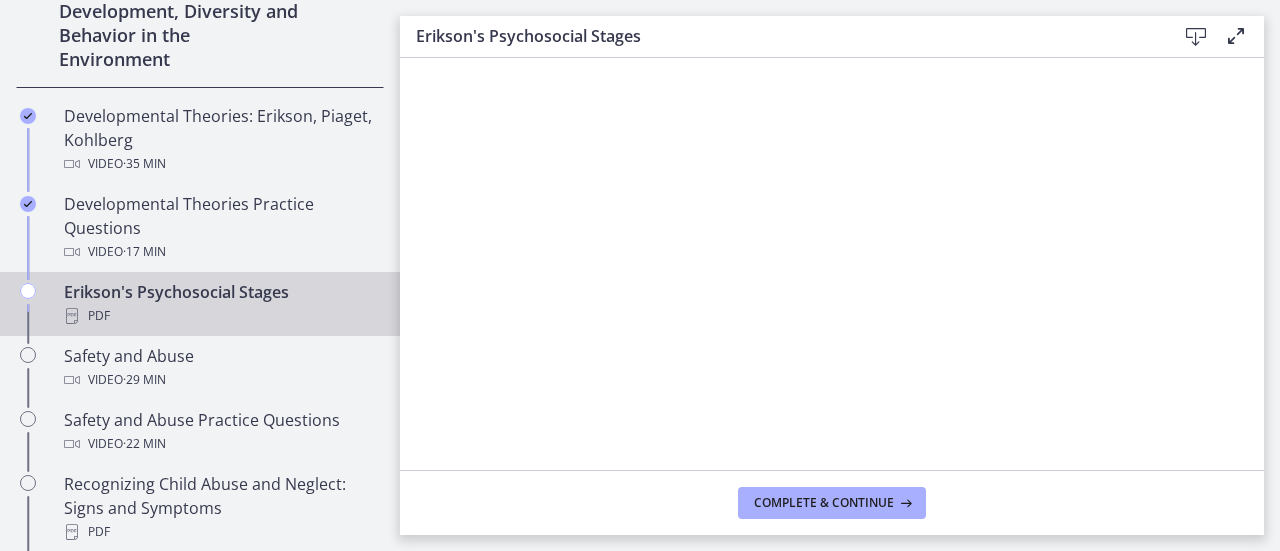 click at bounding box center [1236, 36] 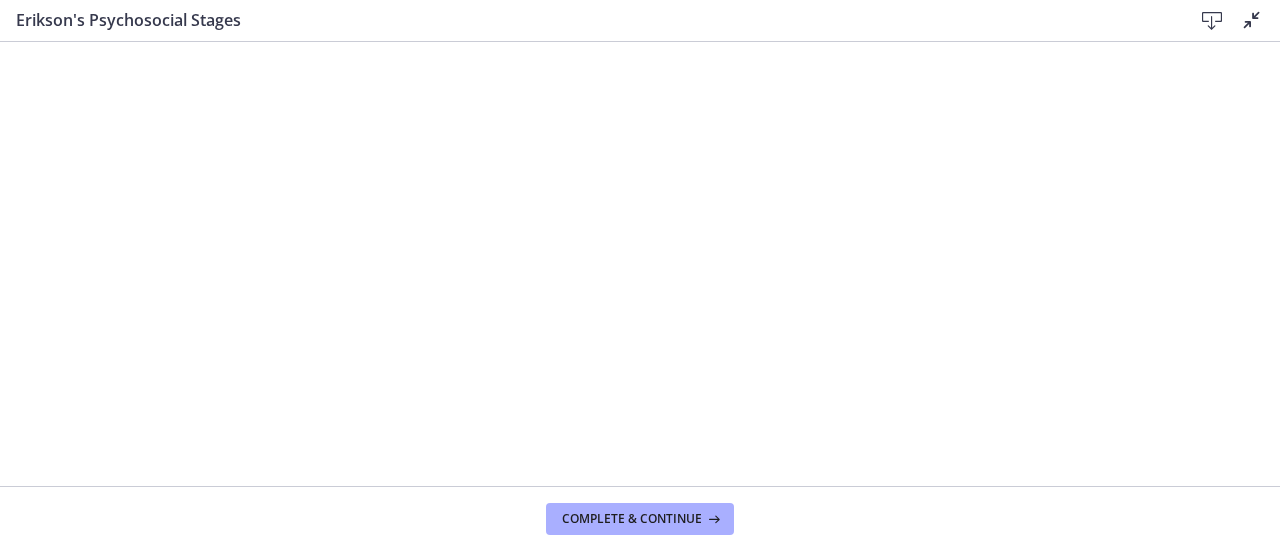 click at bounding box center (1212, 21) 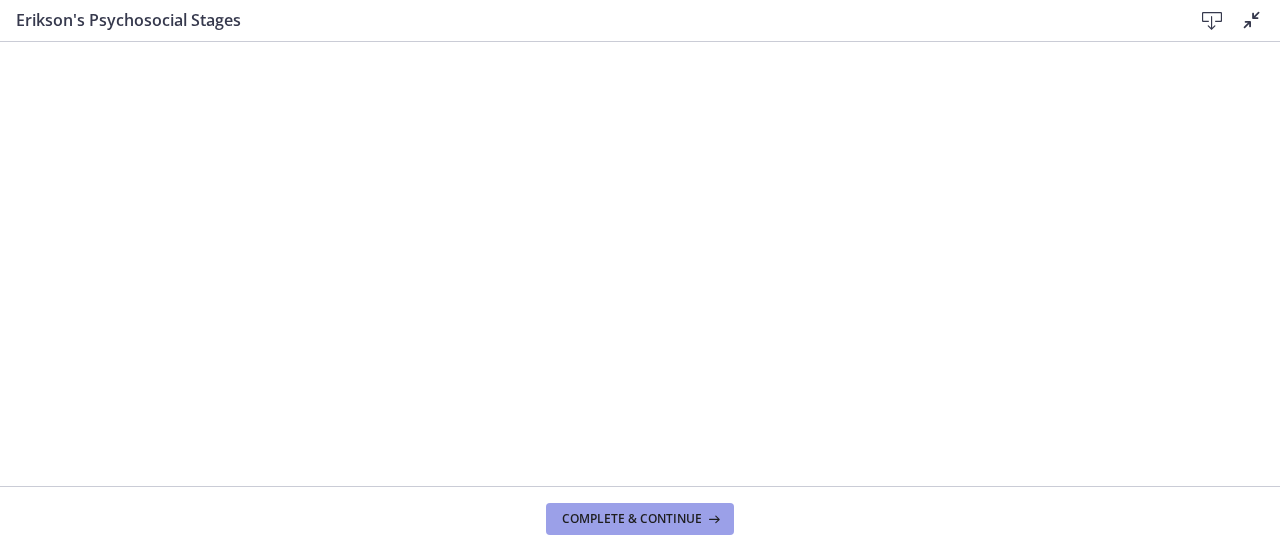 click on "Complete & continue" at bounding box center [632, 519] 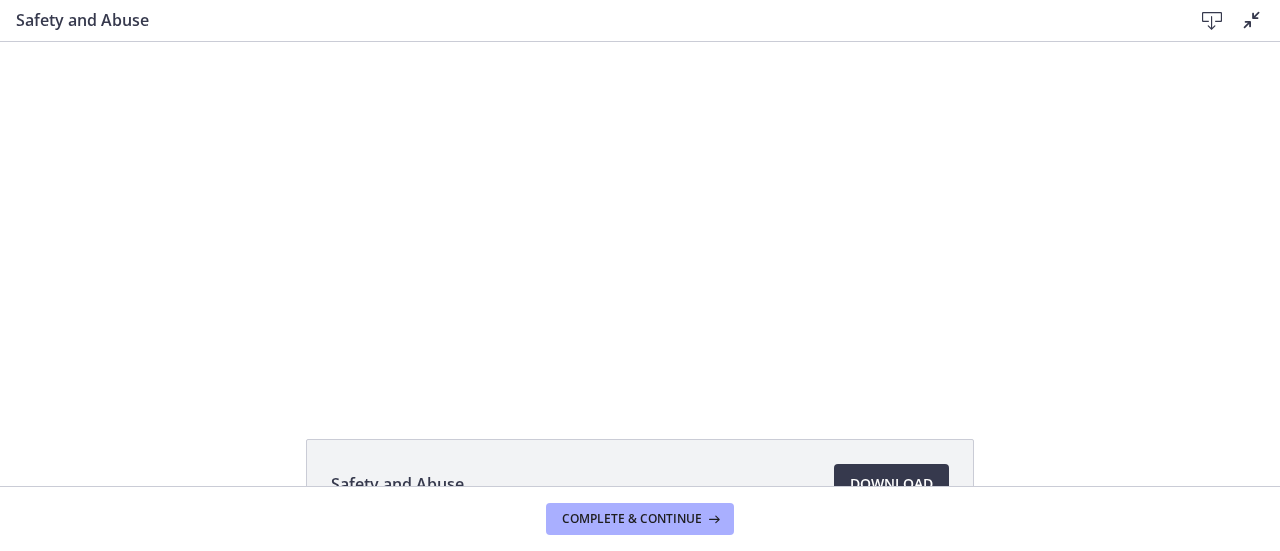scroll, scrollTop: 0, scrollLeft: 0, axis: both 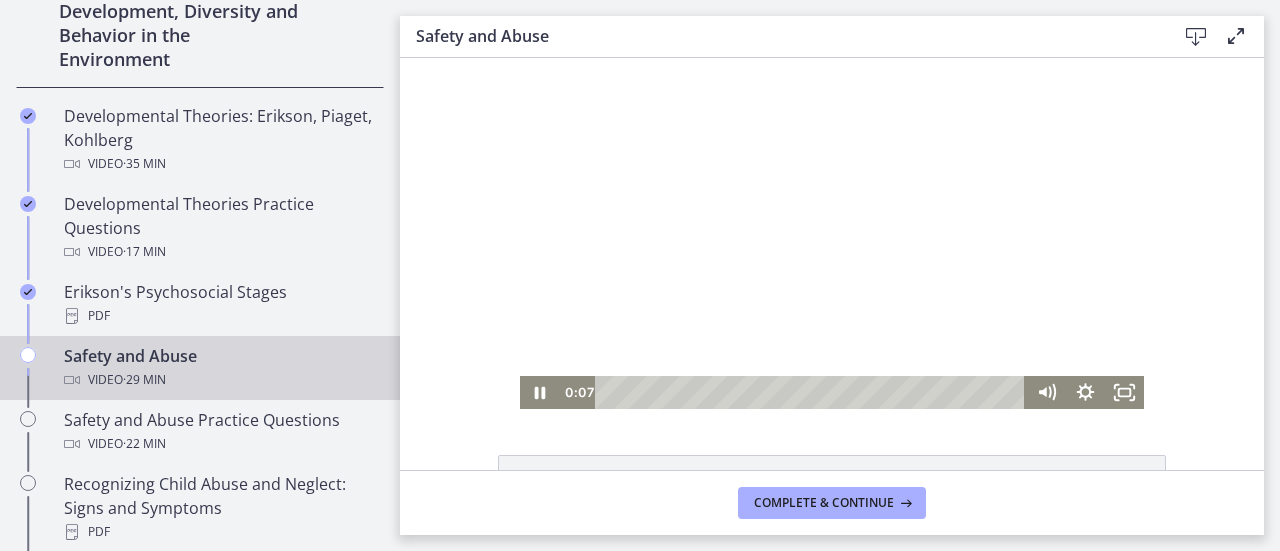 click at bounding box center (832, 233) 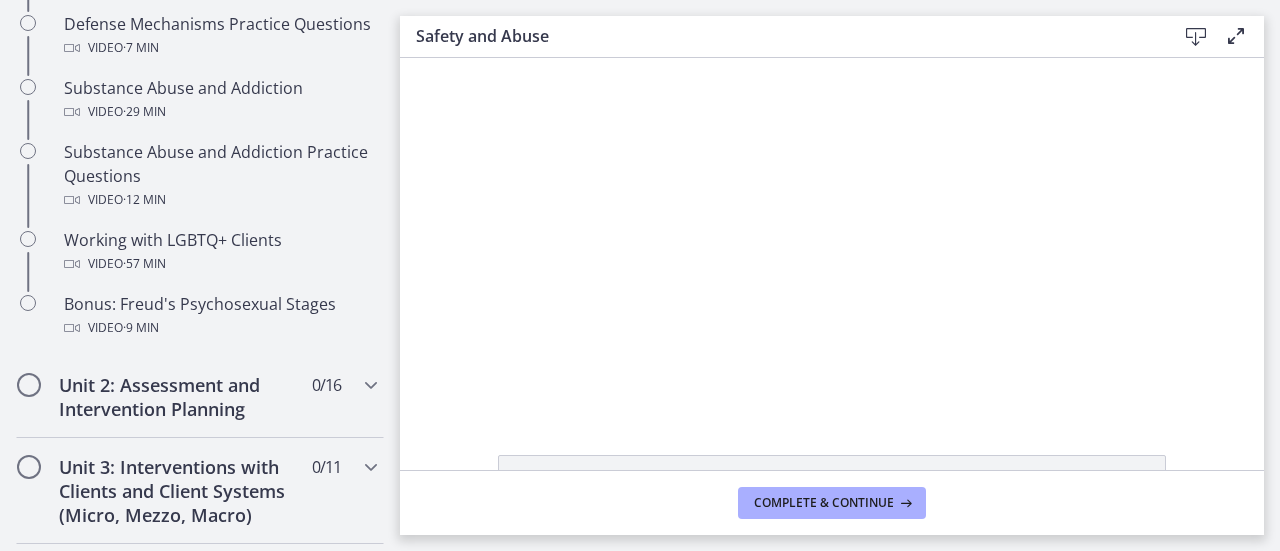 scroll, scrollTop: 1257, scrollLeft: 0, axis: vertical 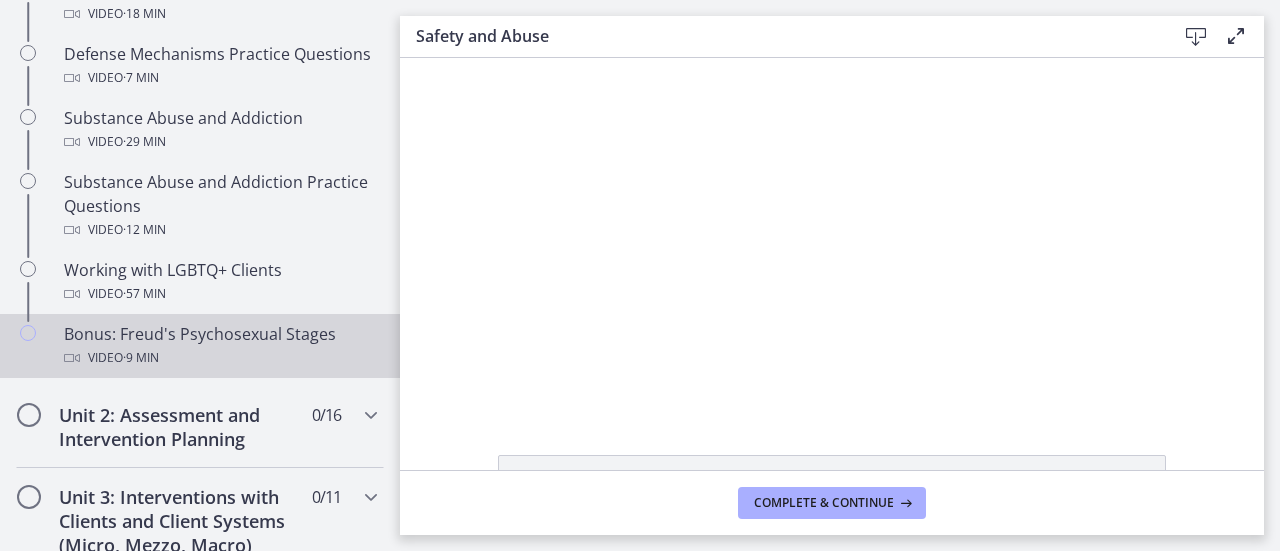 click on "·  9 min" at bounding box center (141, 358) 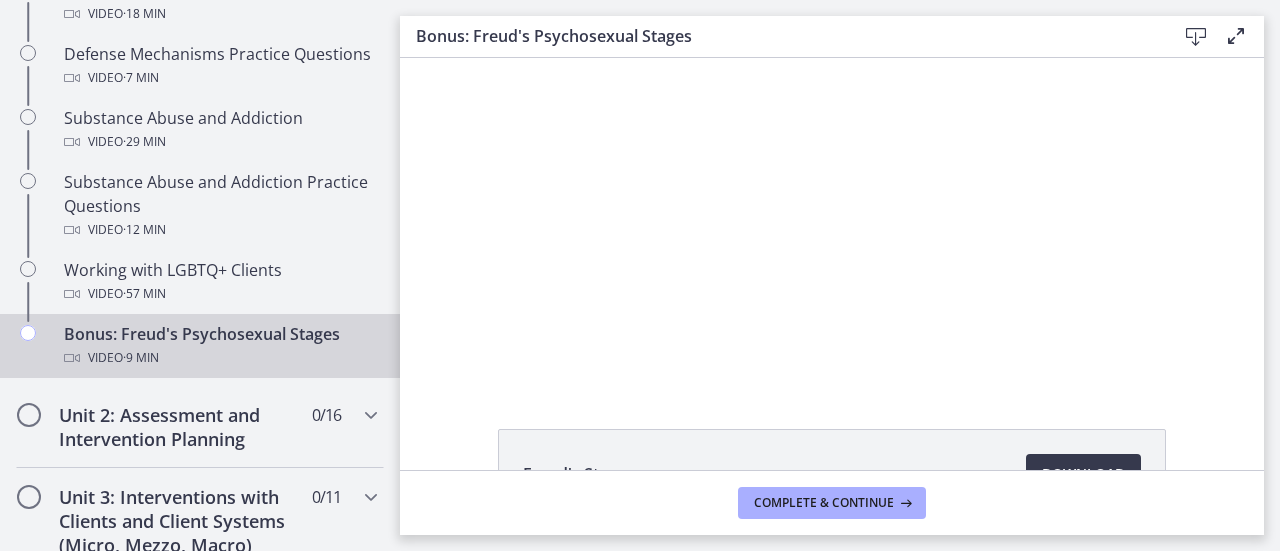 scroll, scrollTop: 0, scrollLeft: 0, axis: both 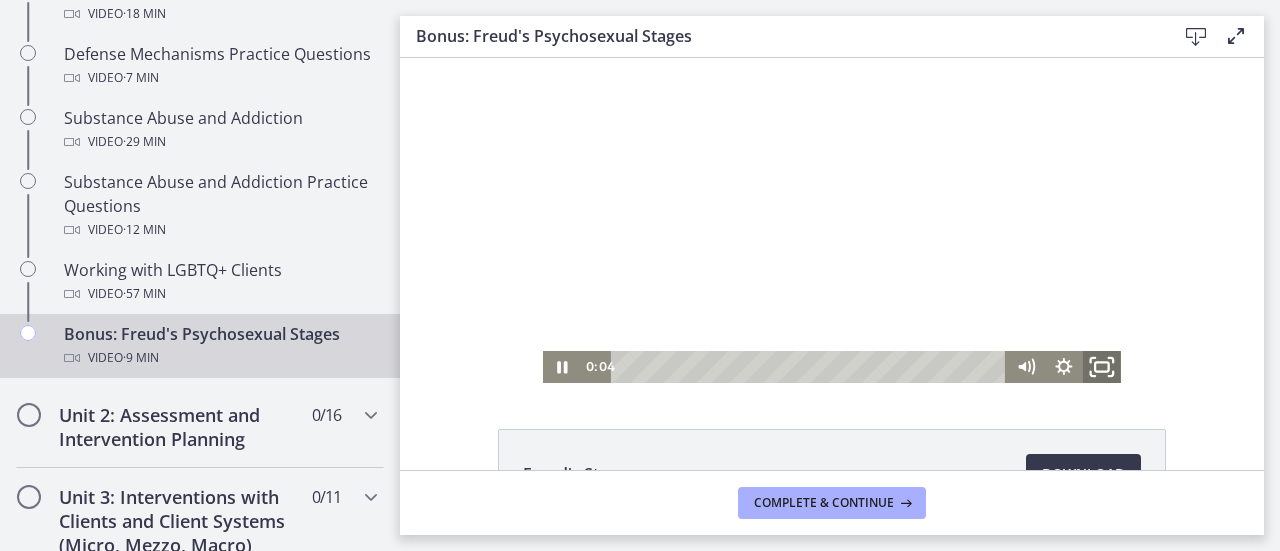 click 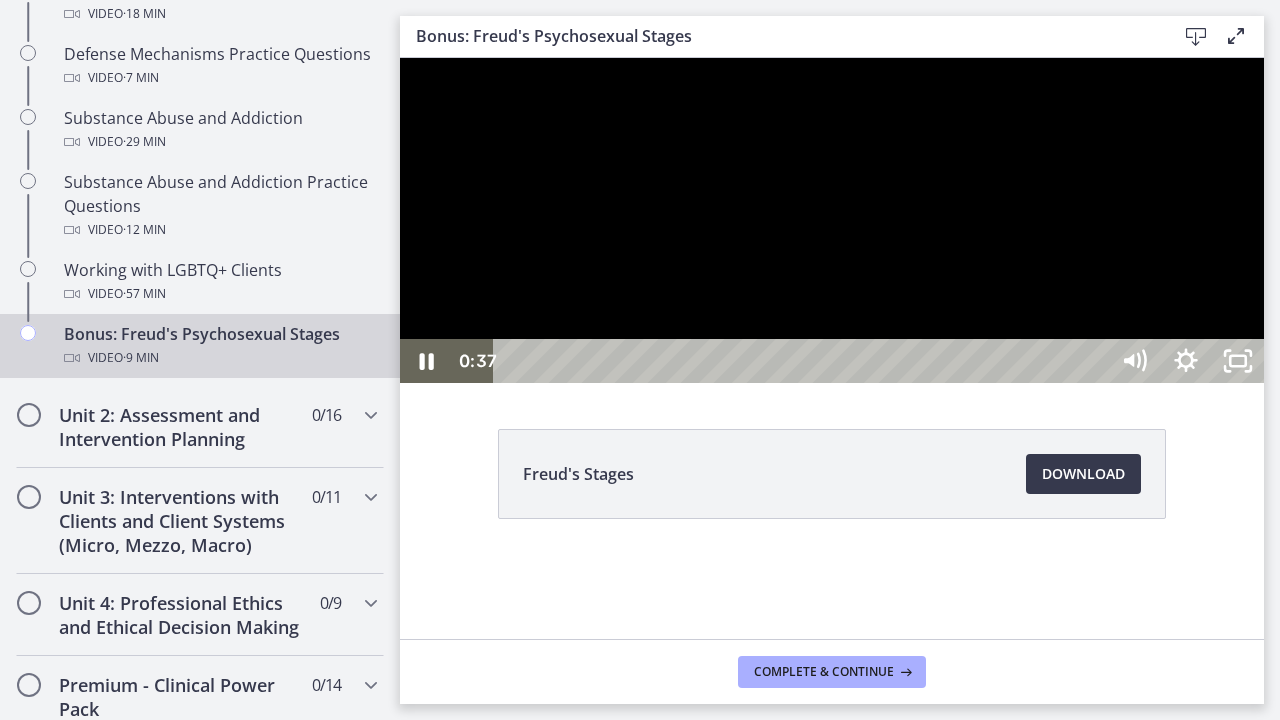 click at bounding box center [832, 220] 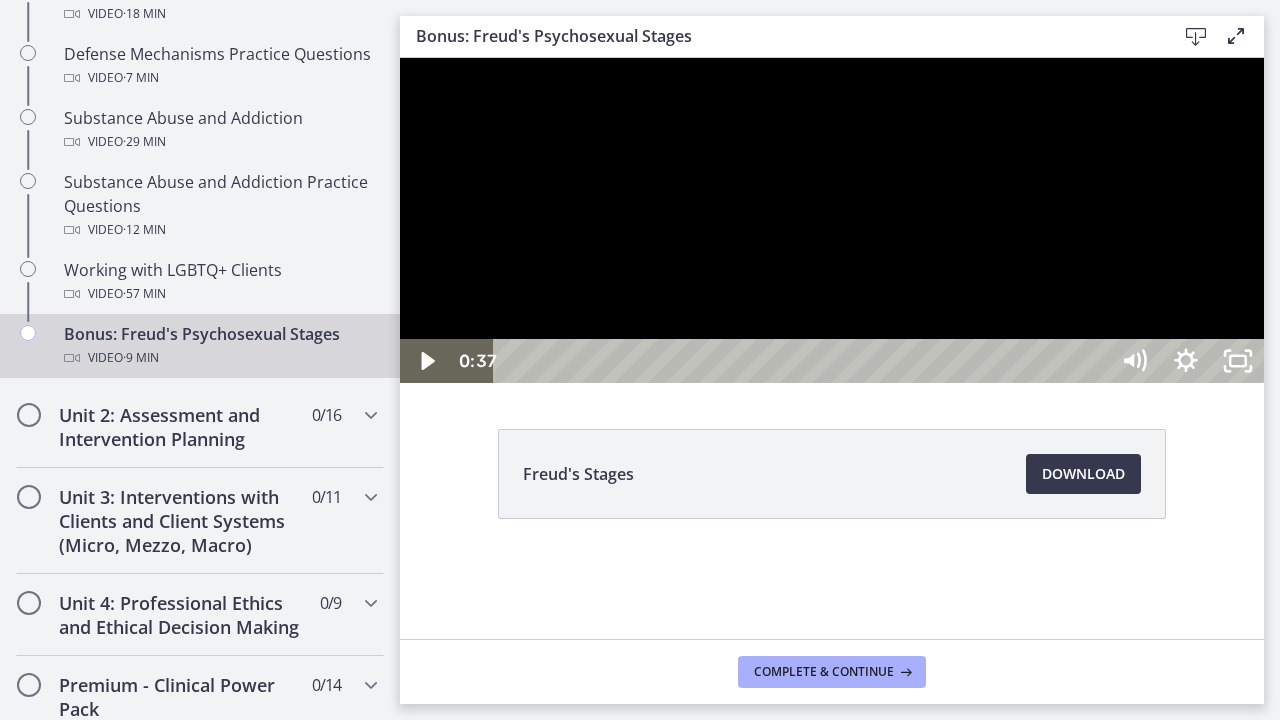 click at bounding box center [832, 220] 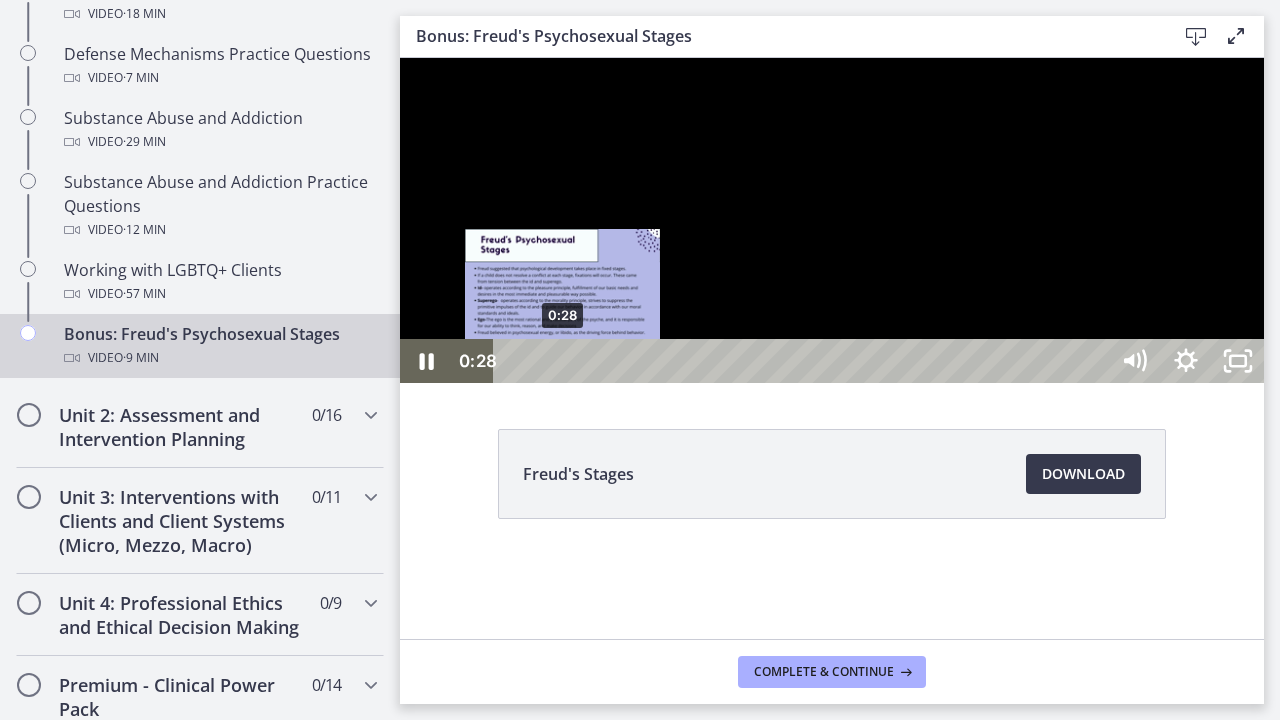 click on "0:28" at bounding box center [803, 361] 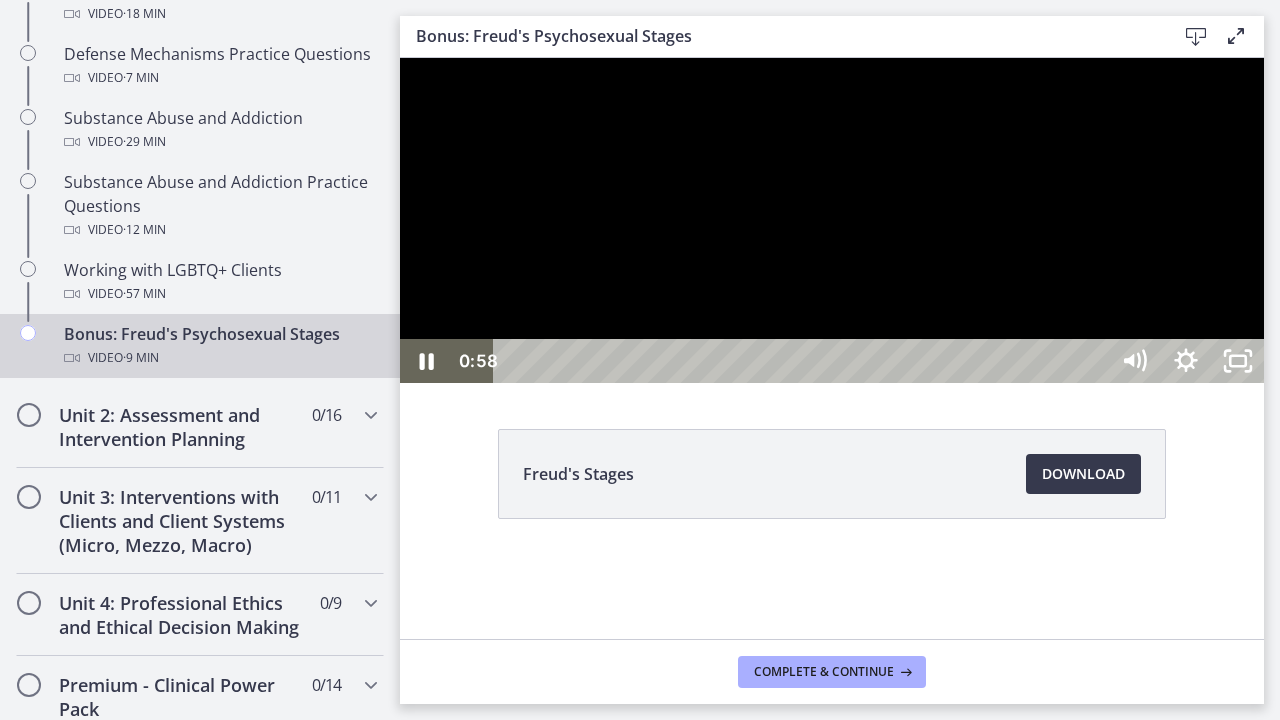click at bounding box center (832, 220) 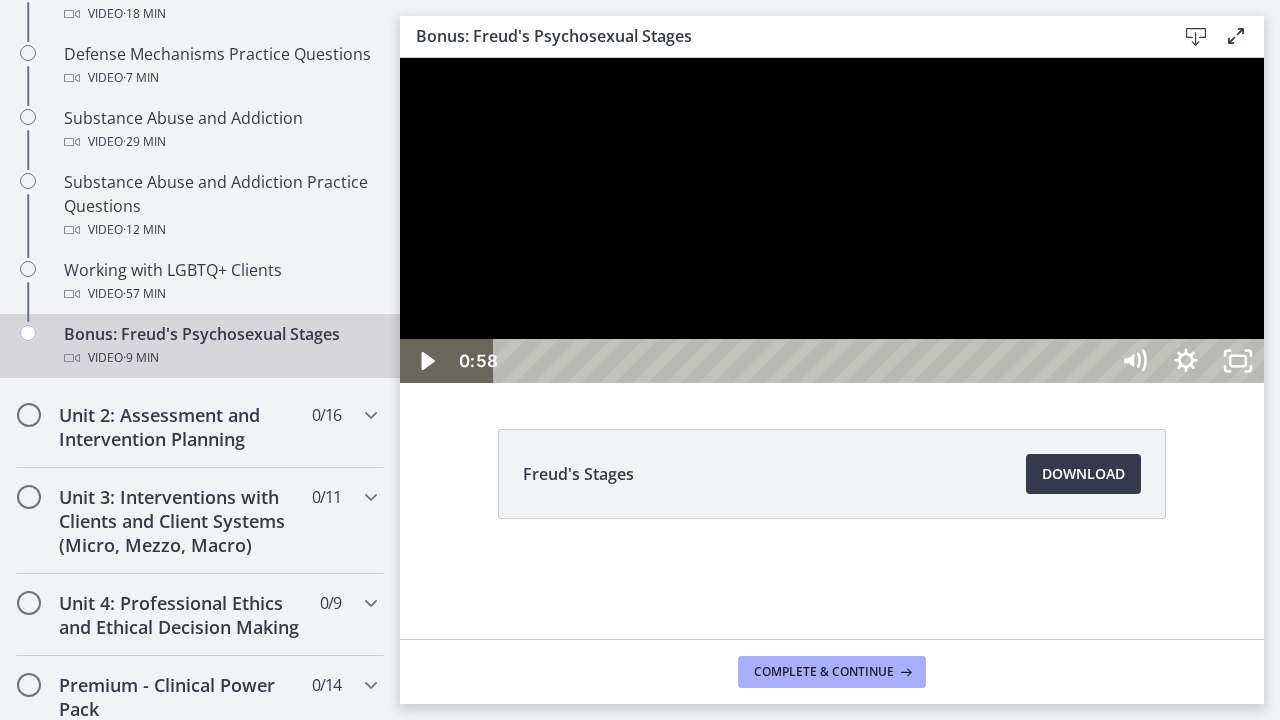 click at bounding box center (832, 220) 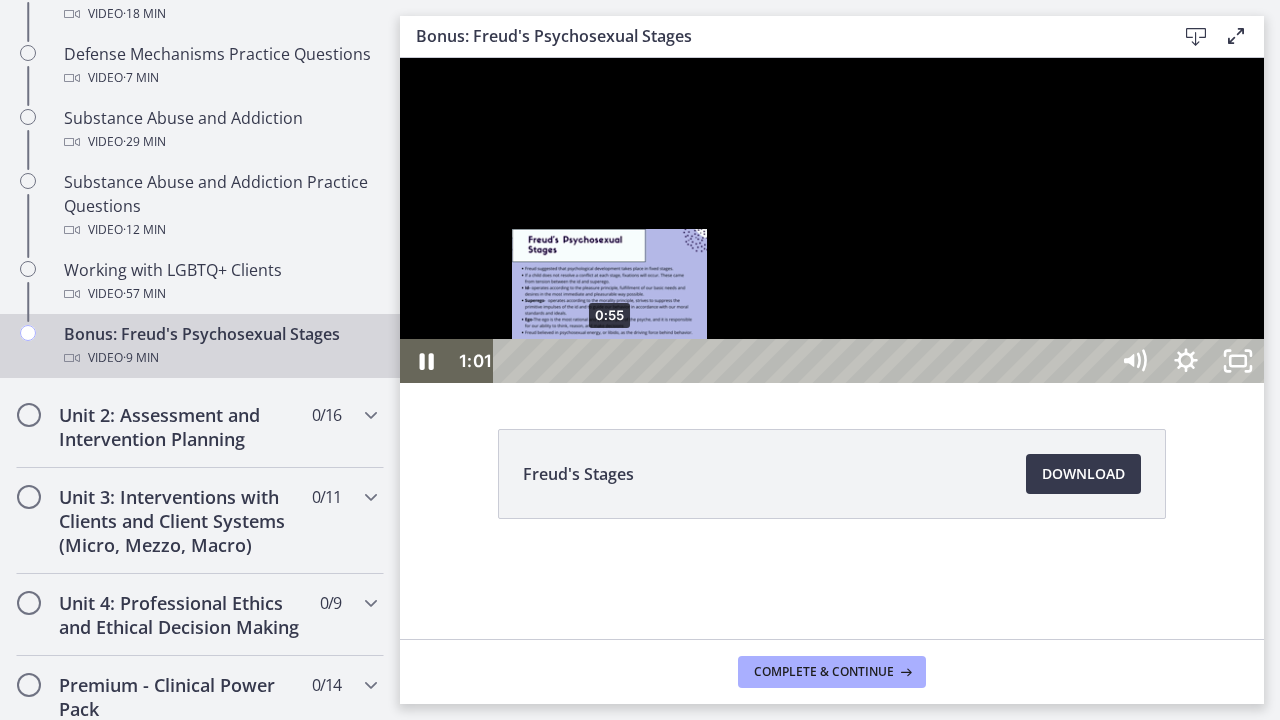 click on "0:55" at bounding box center (803, 361) 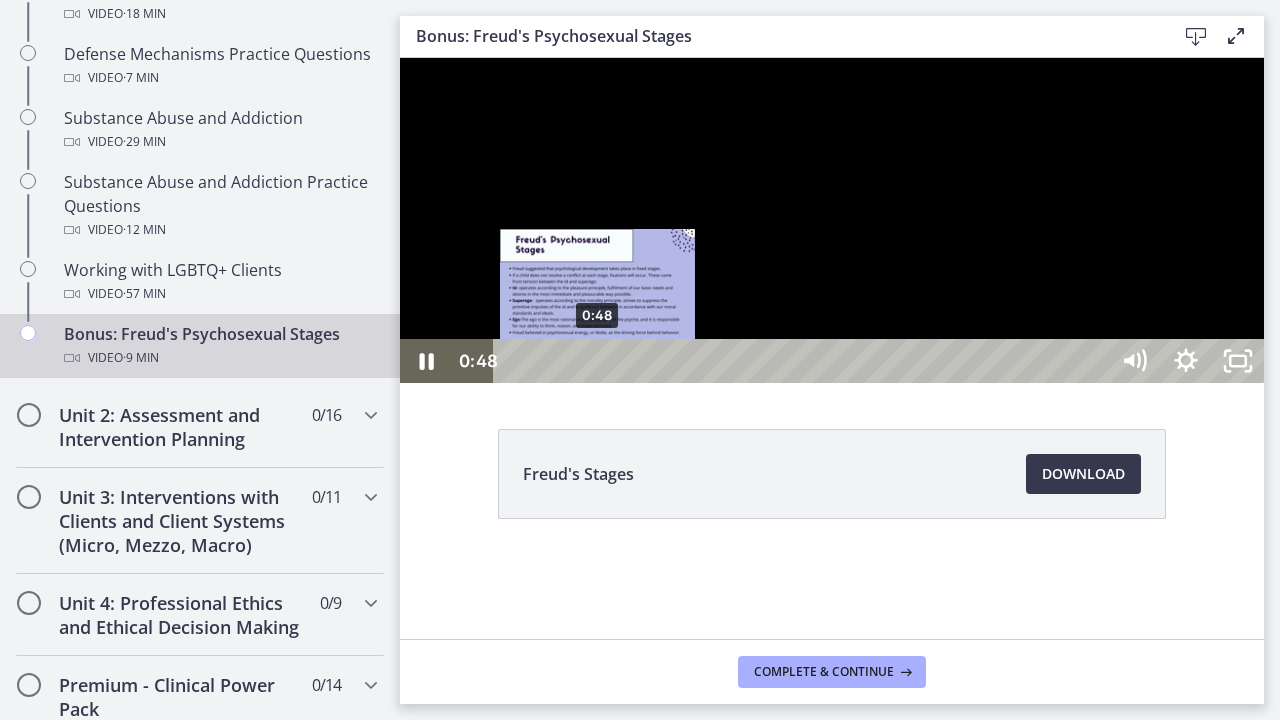 click on "0:48" at bounding box center [803, 361] 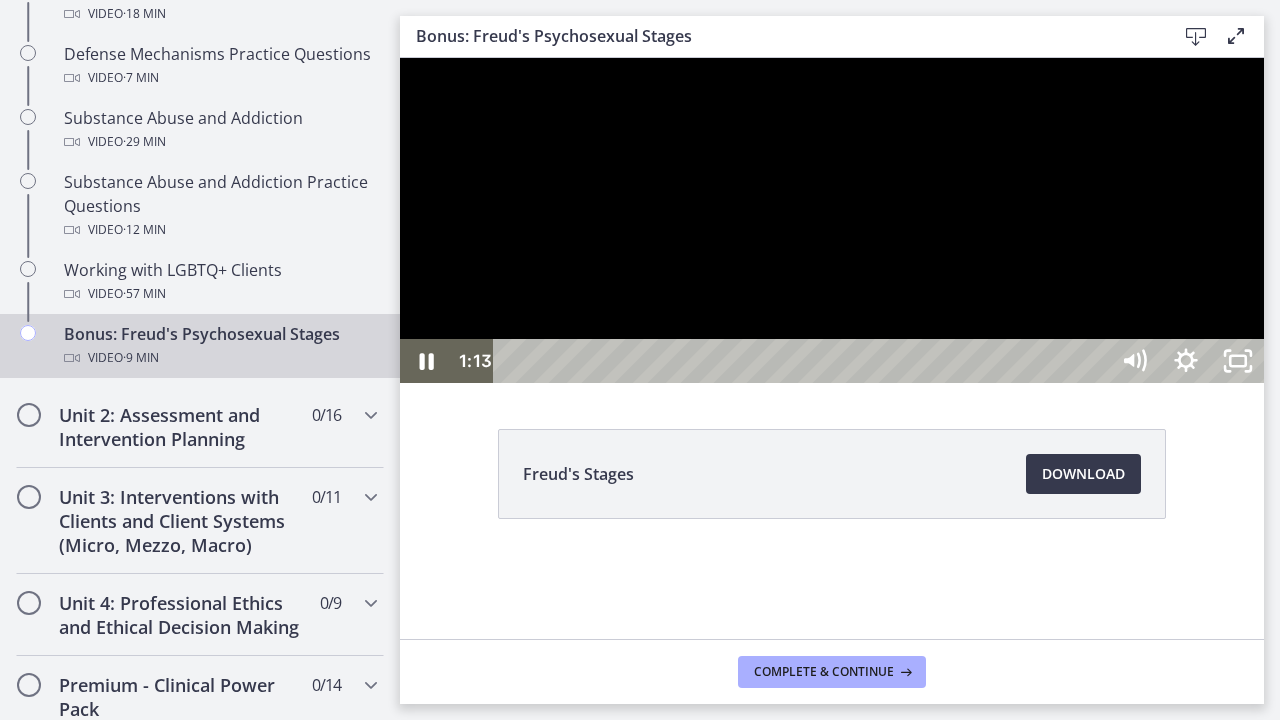 click at bounding box center [832, 220] 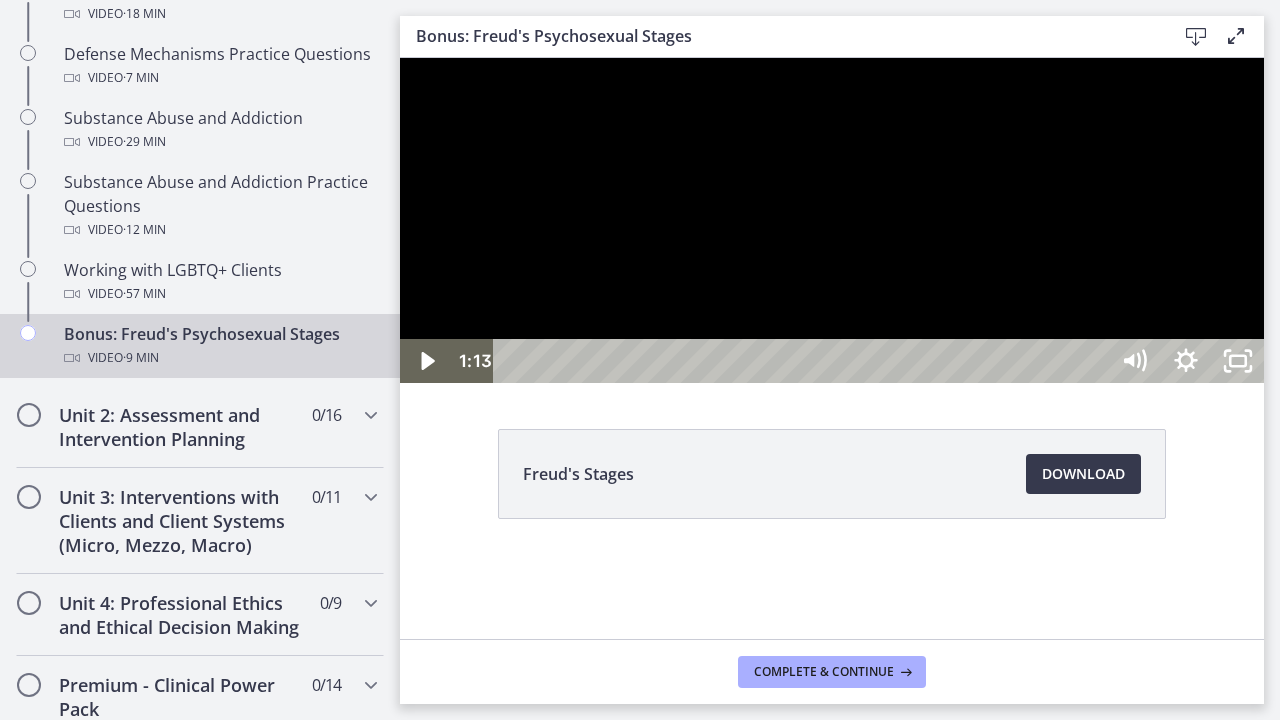 click at bounding box center (832, 220) 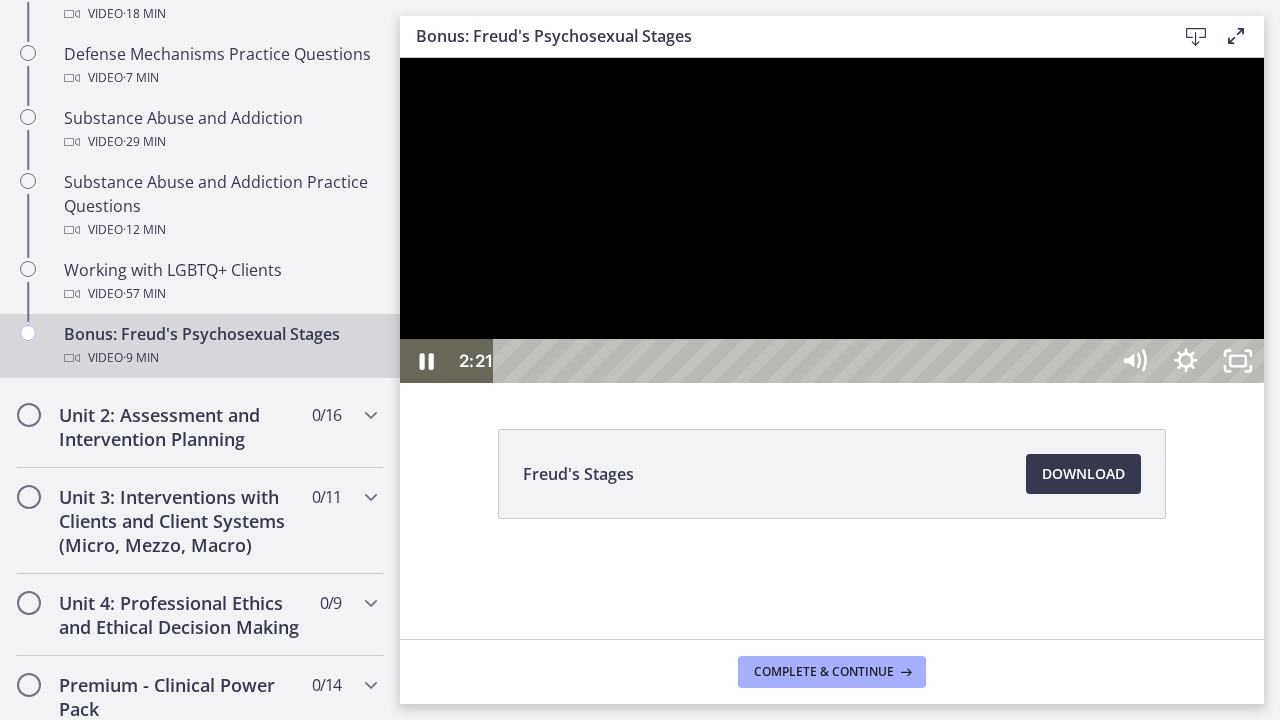 click at bounding box center [832, 220] 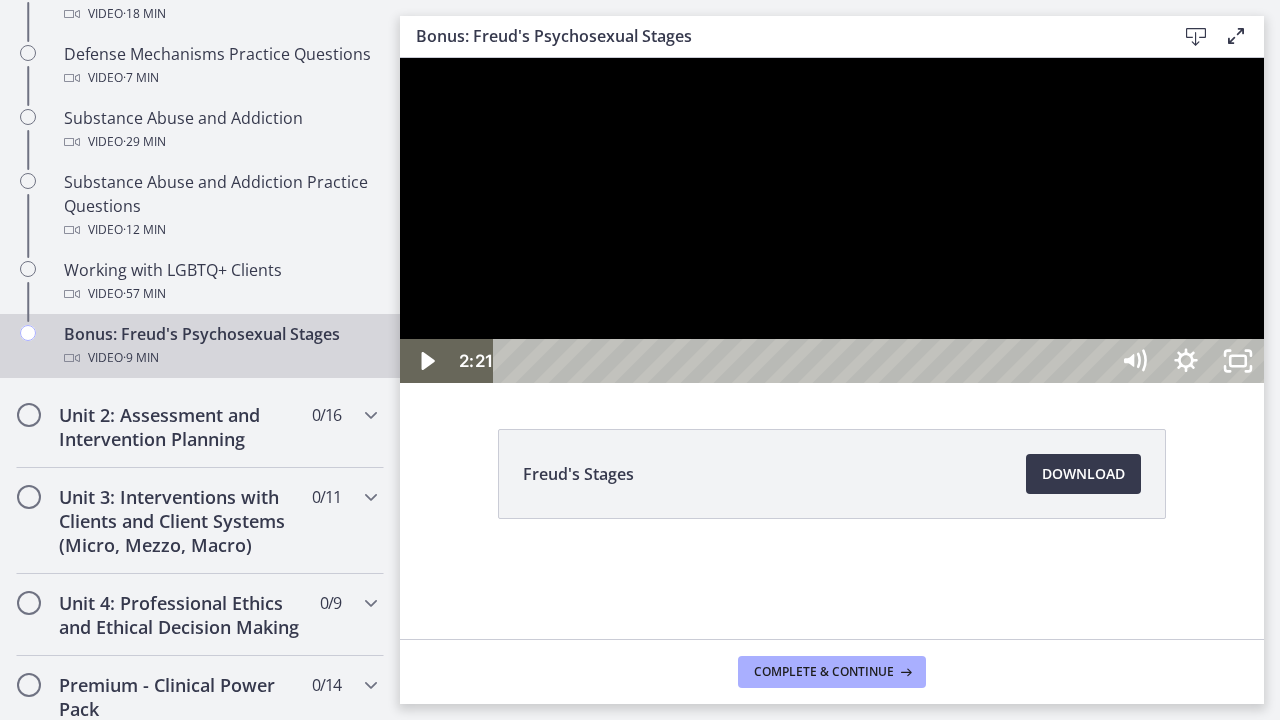 click at bounding box center [832, 220] 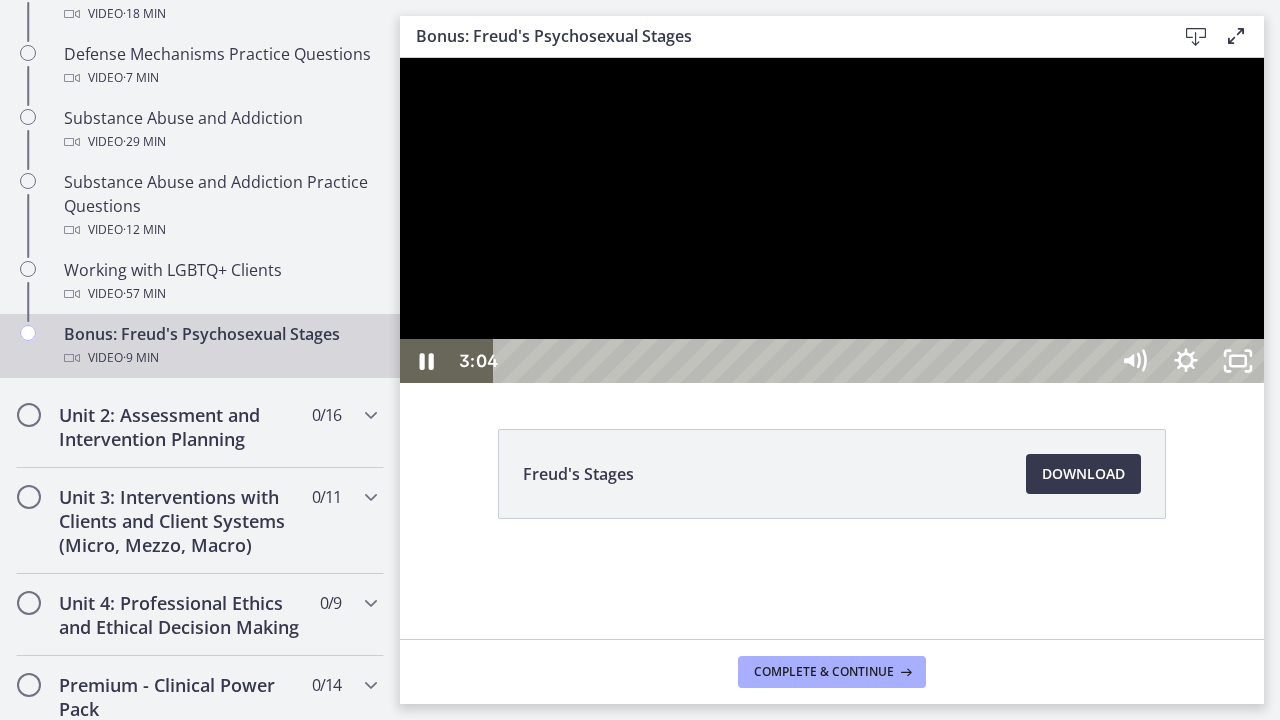 click at bounding box center (832, 220) 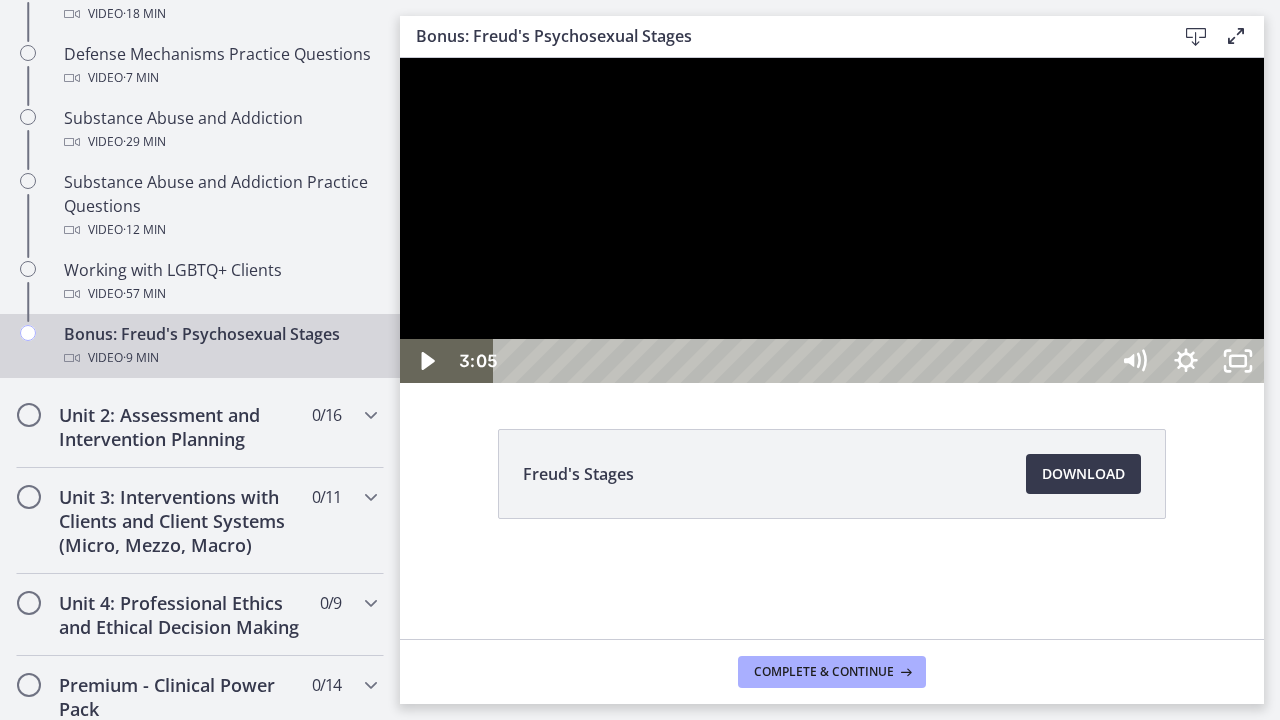 click at bounding box center (832, 220) 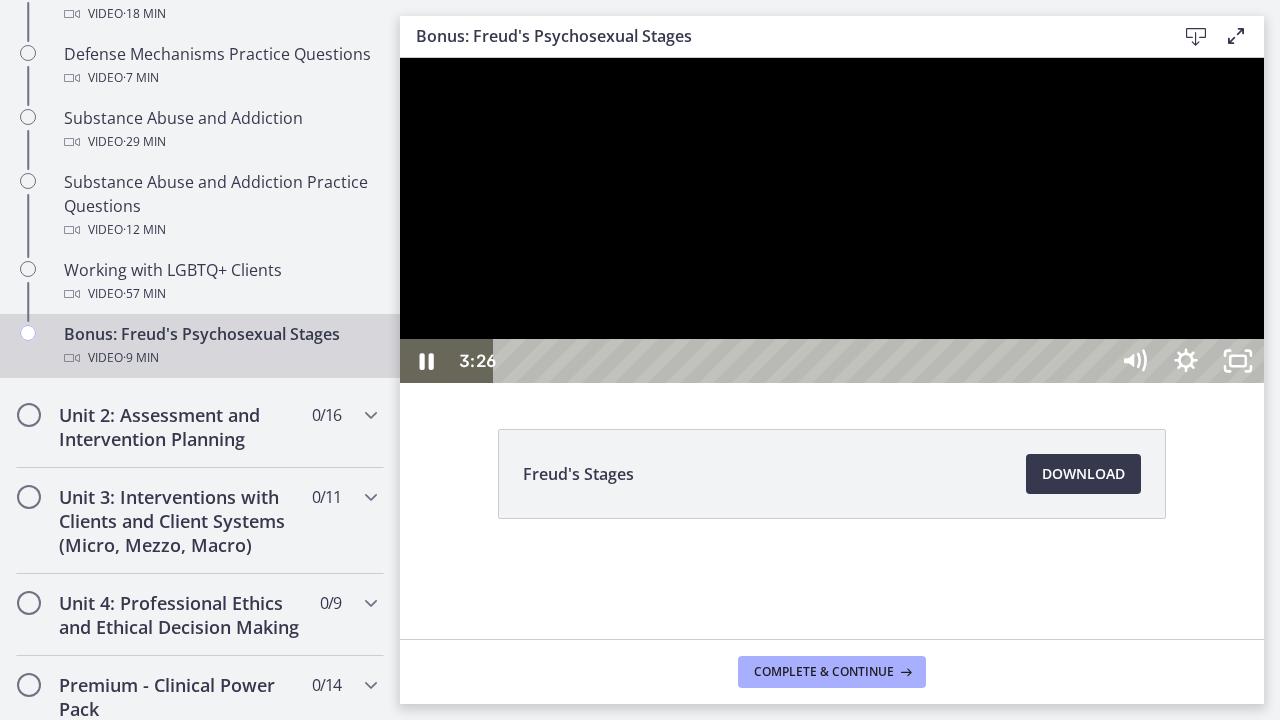 click at bounding box center [832, 220] 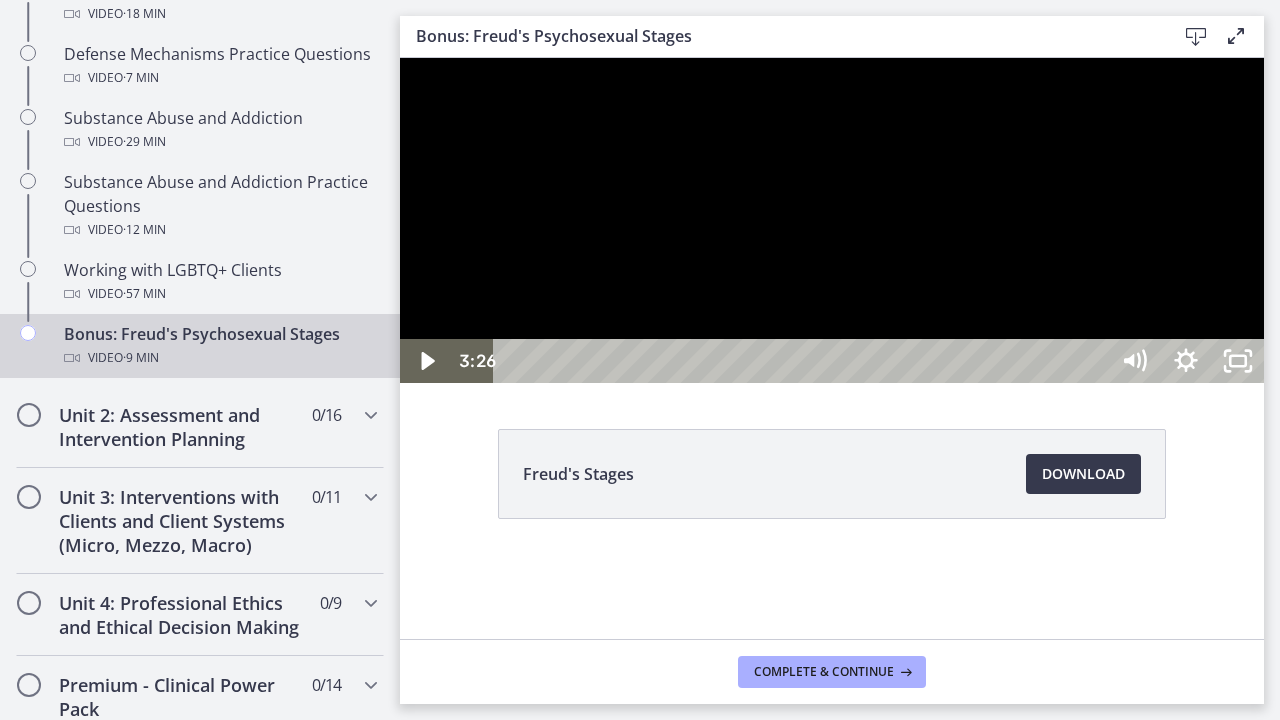 click at bounding box center [832, 220] 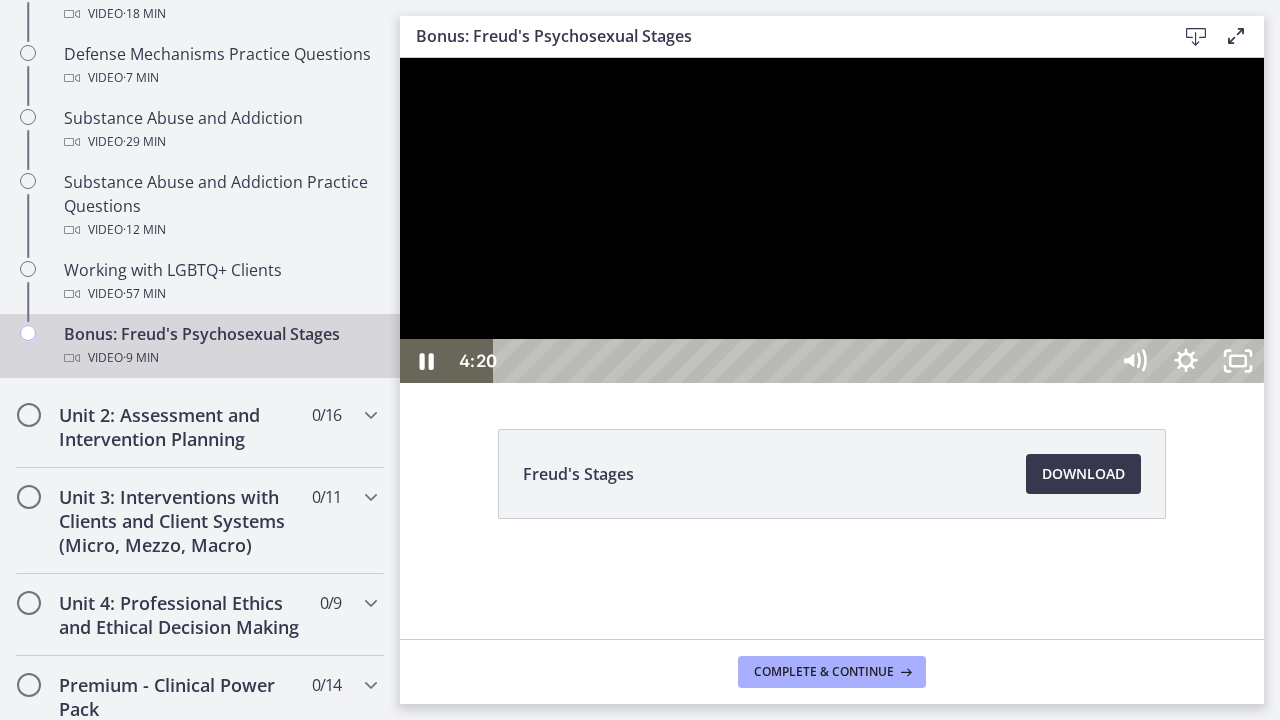 click at bounding box center [832, 220] 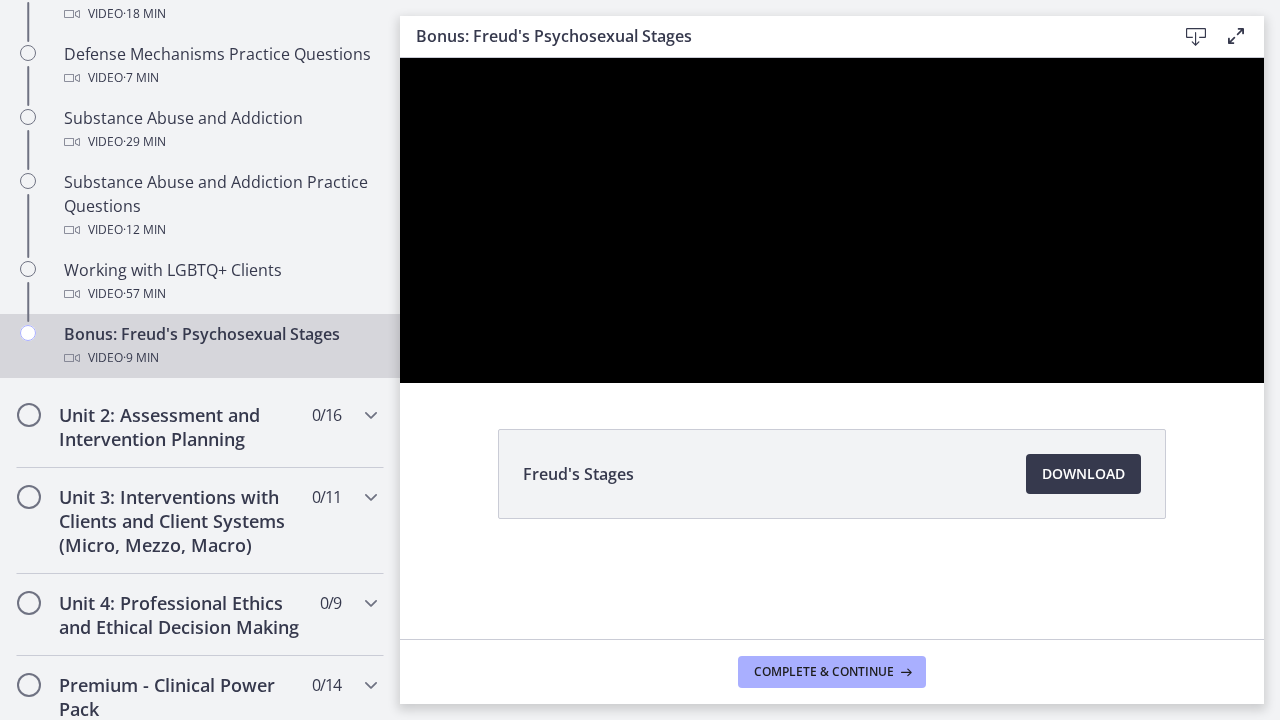 click at bounding box center (832, 220) 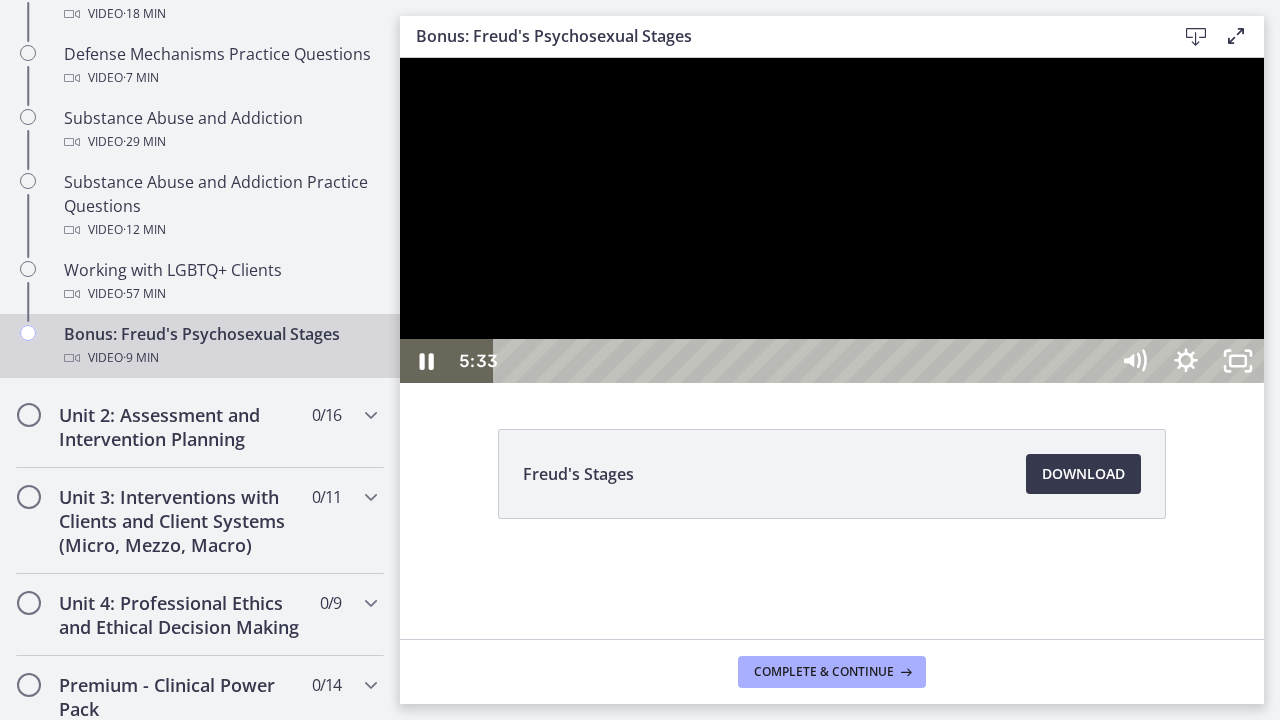 click at bounding box center (832, 220) 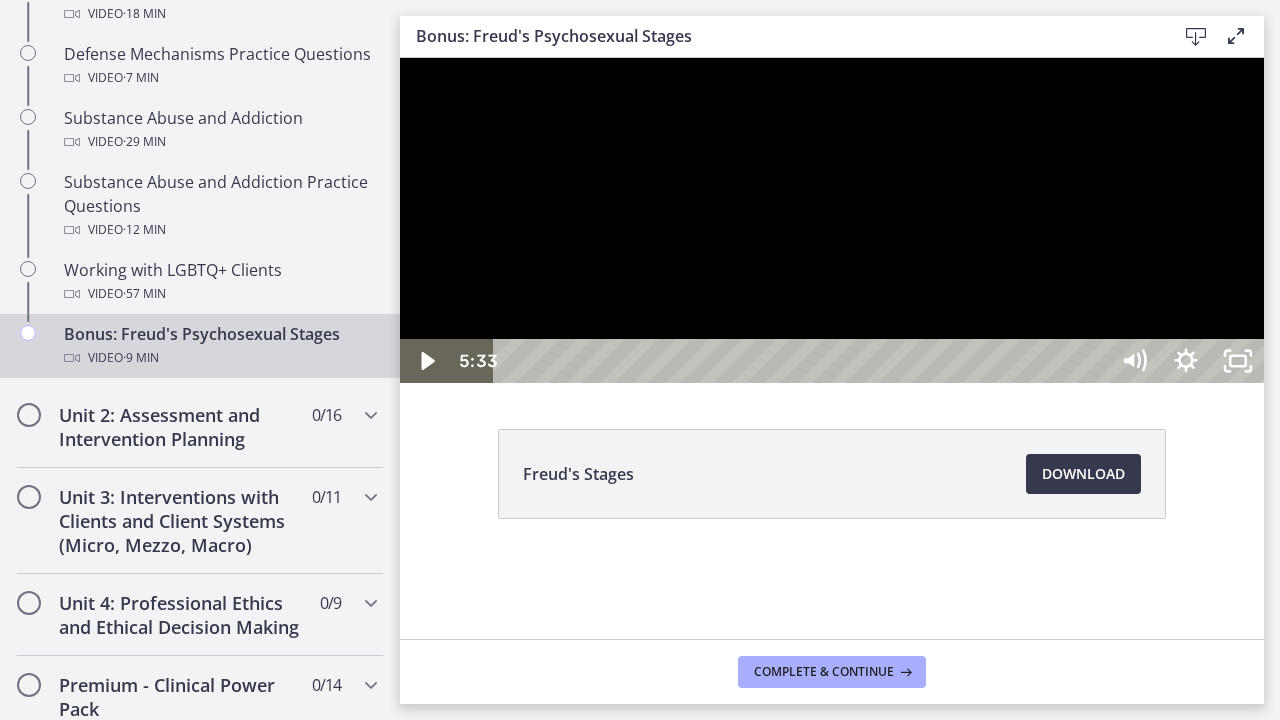 click at bounding box center (832, 220) 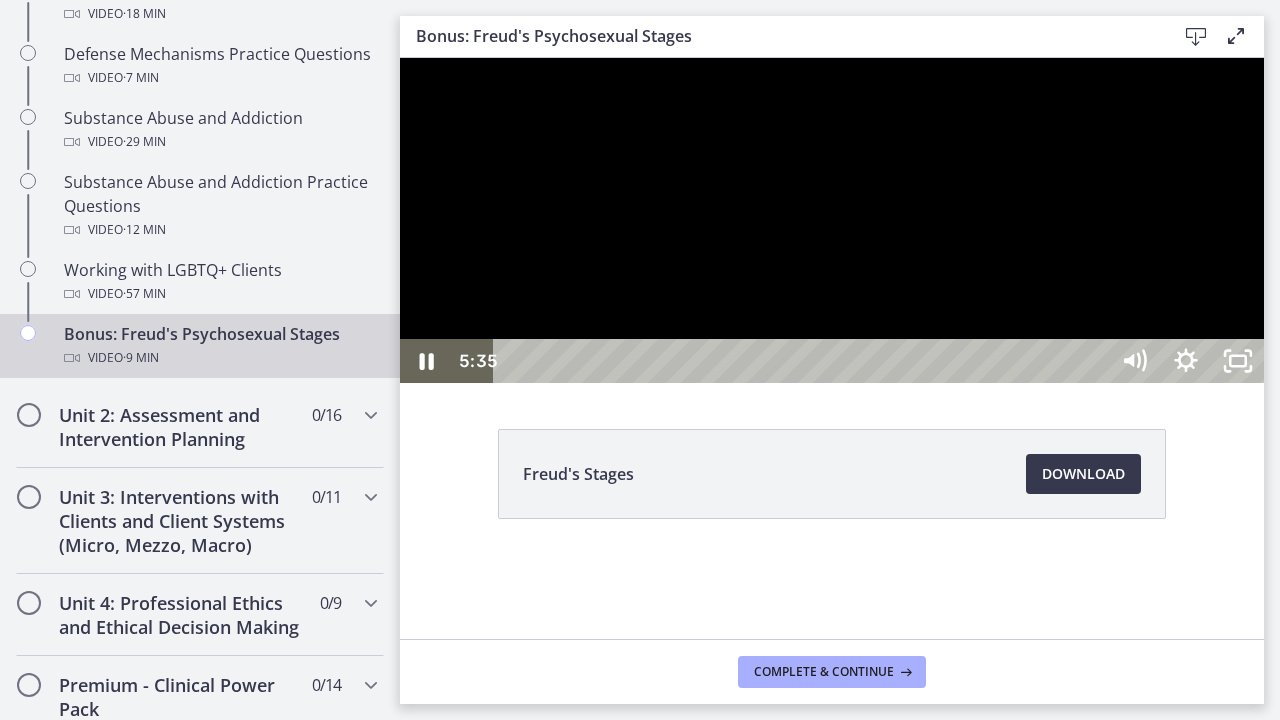 click at bounding box center (832, 220) 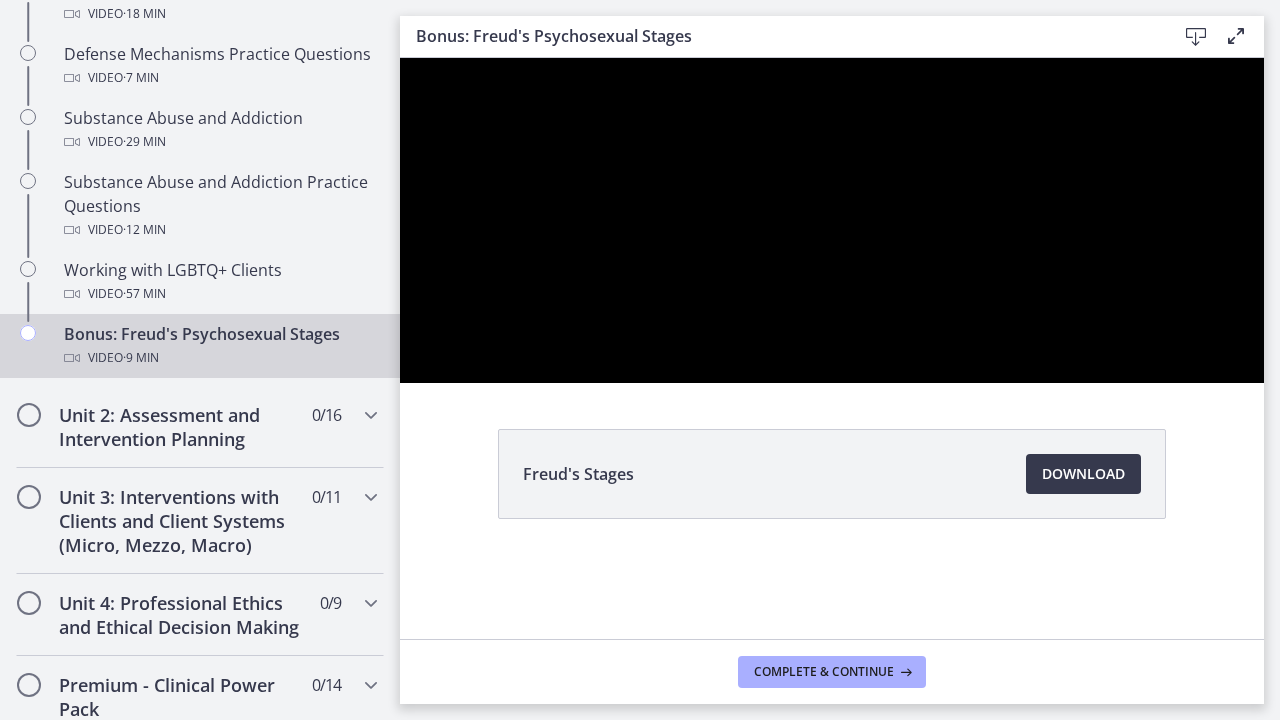 click at bounding box center (832, 220) 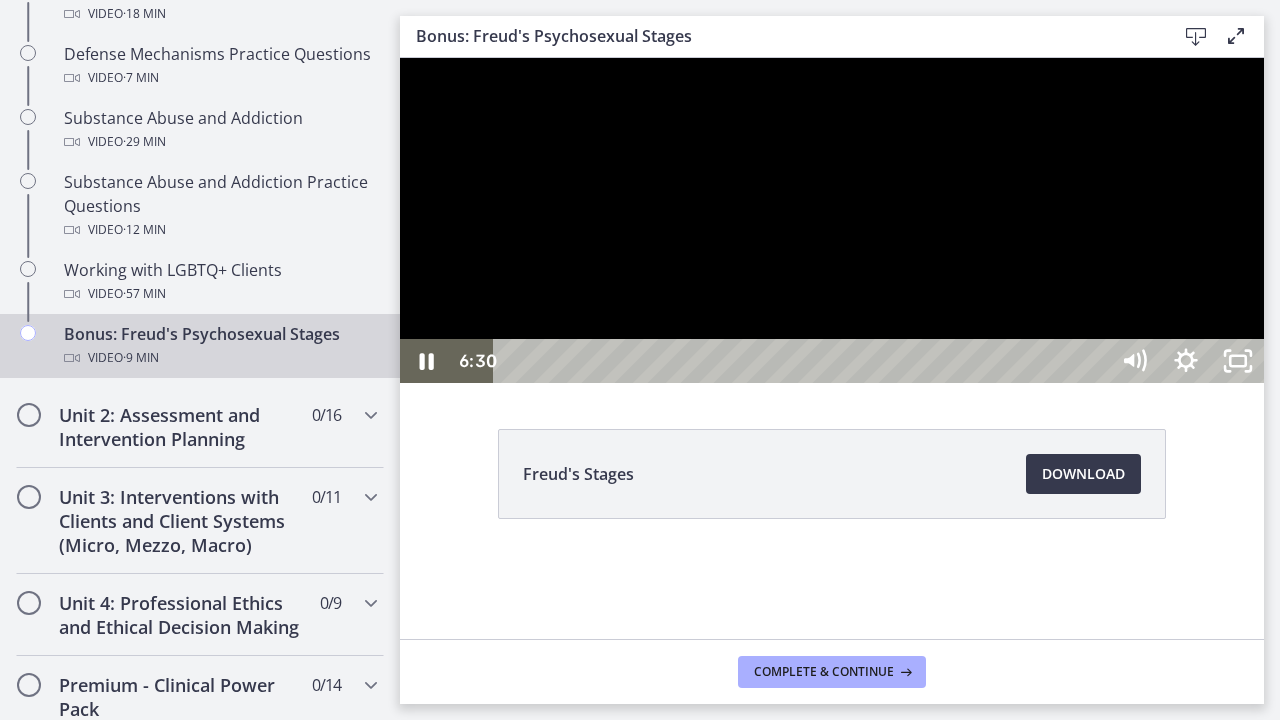 click at bounding box center (832, 220) 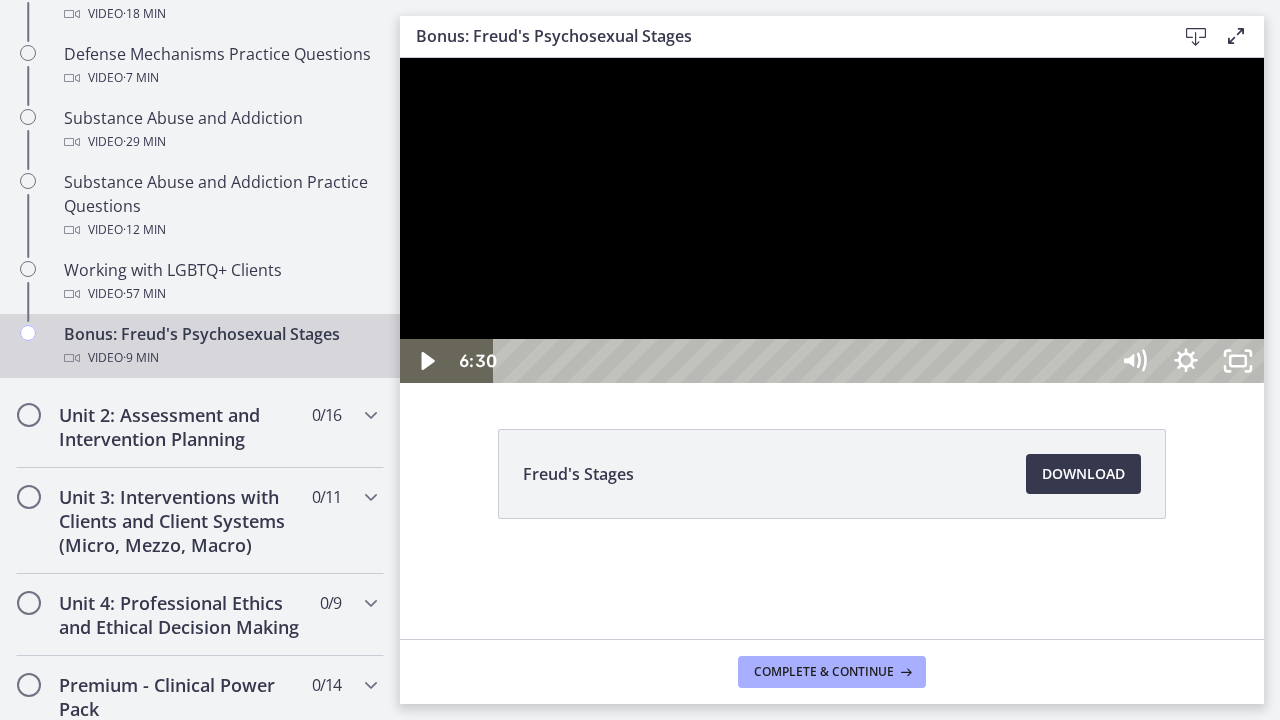 click at bounding box center (832, 220) 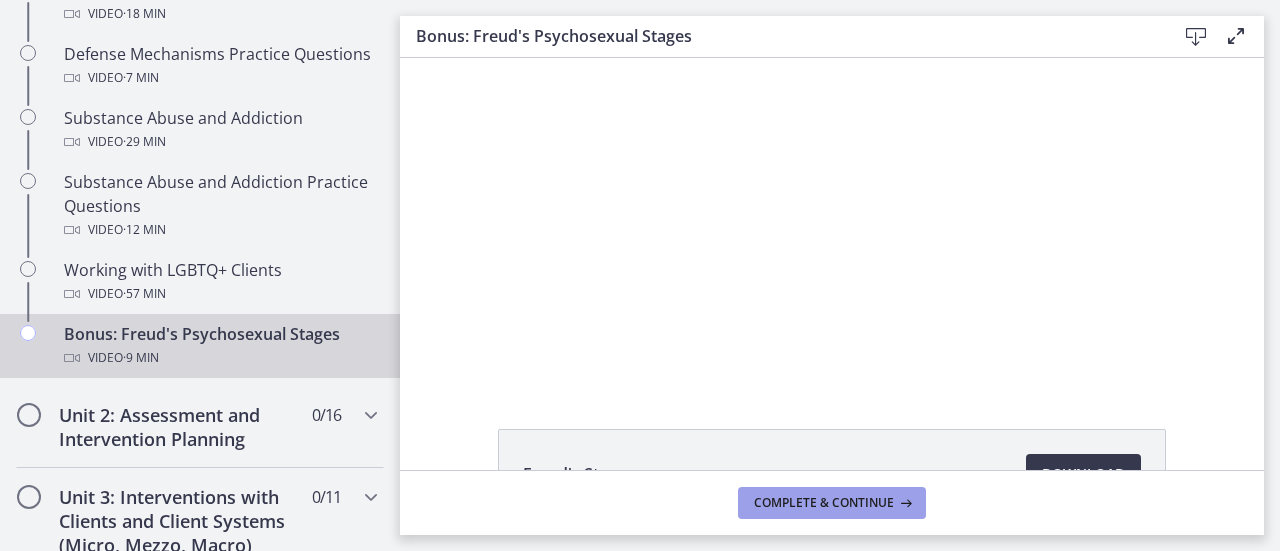 click on "Complete & continue" at bounding box center (824, 503) 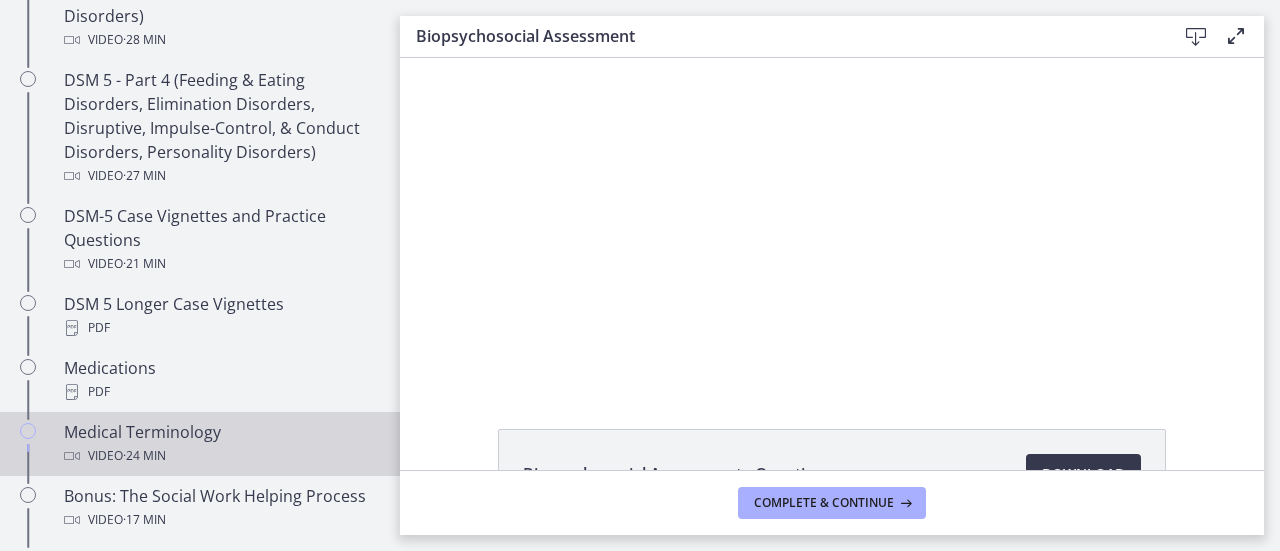 scroll, scrollTop: 0, scrollLeft: 0, axis: both 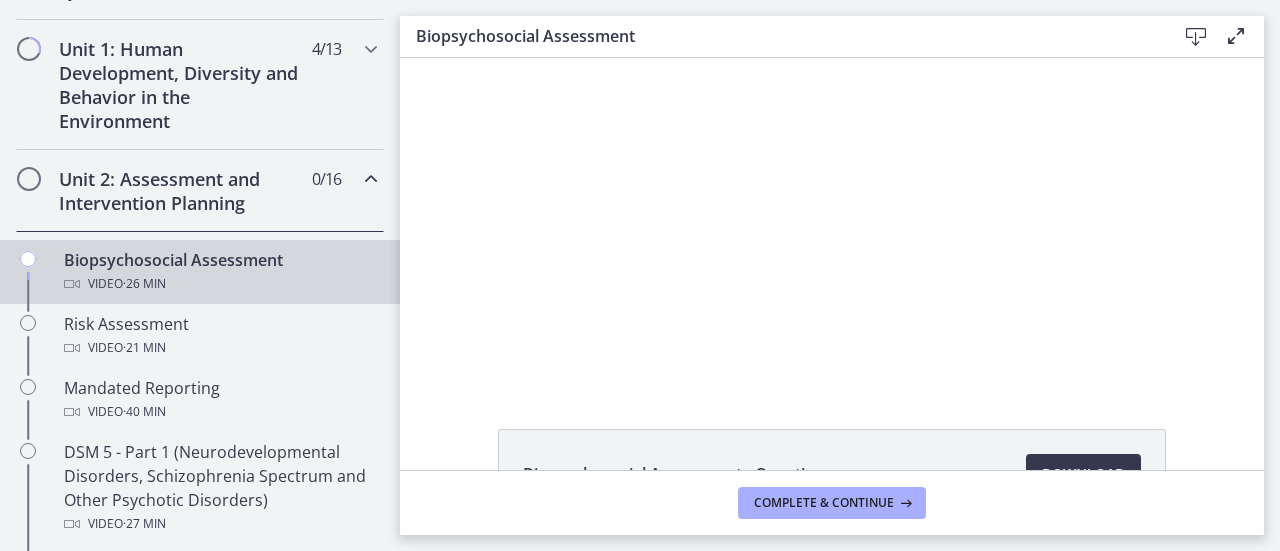 click at bounding box center (371, 179) 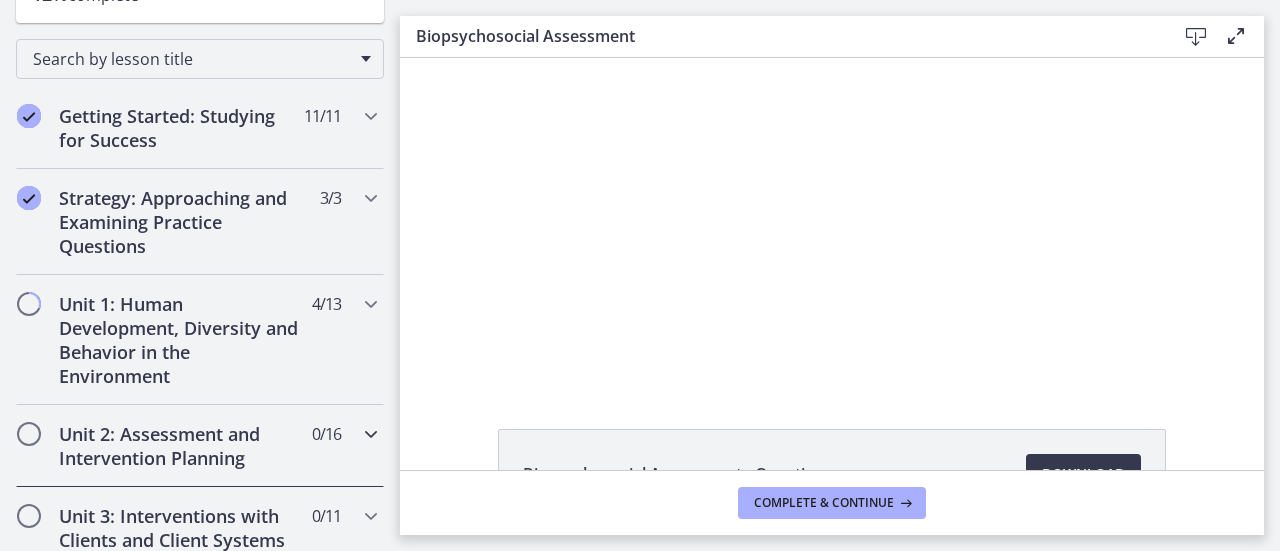 scroll, scrollTop: 303, scrollLeft: 0, axis: vertical 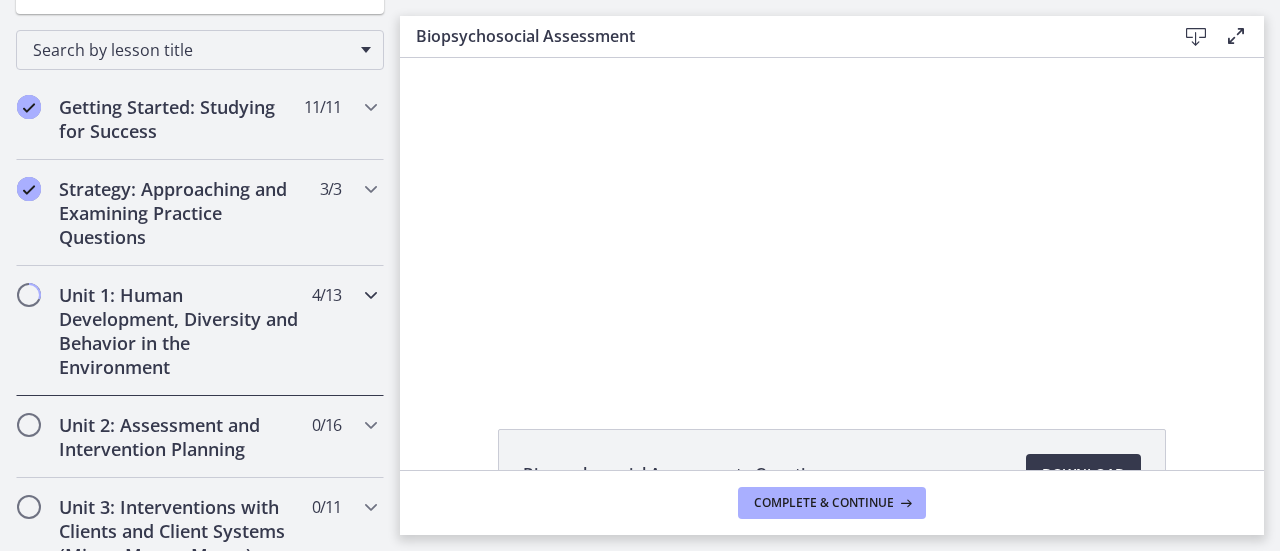 click at bounding box center [371, 295] 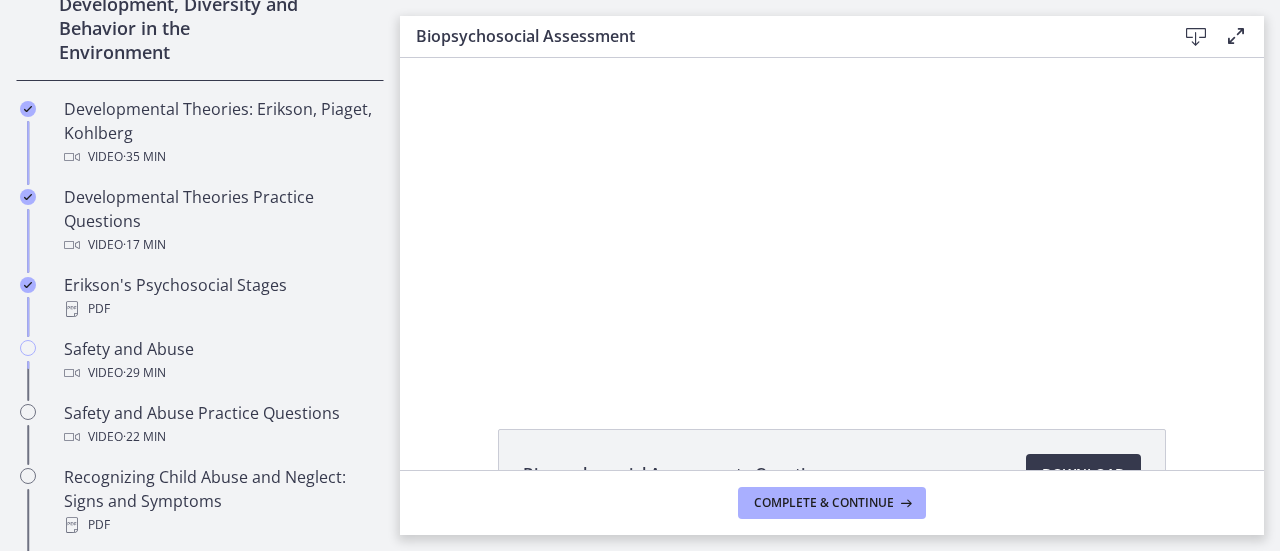 scroll, scrollTop: 724, scrollLeft: 0, axis: vertical 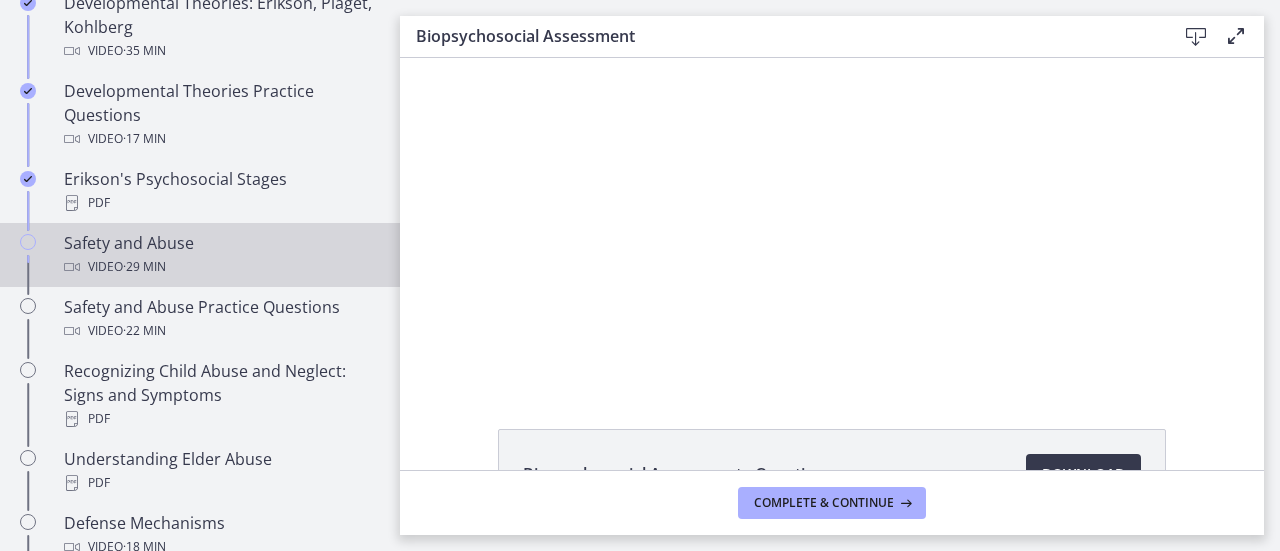 click on "Safety and Abuse
Video
·  29 min" at bounding box center (220, 255) 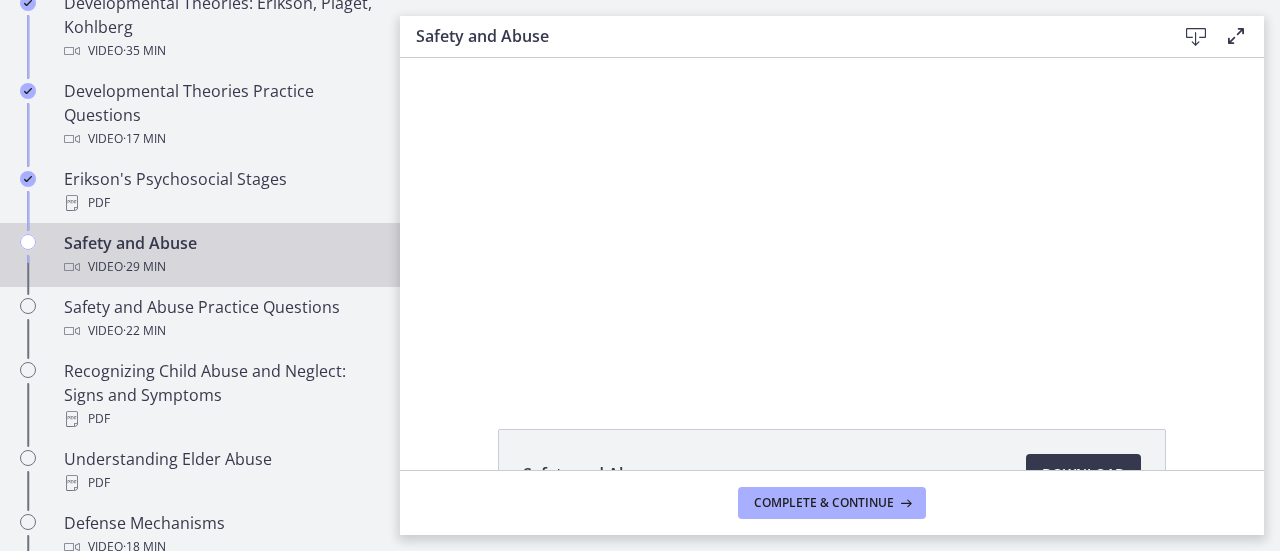 scroll, scrollTop: 0, scrollLeft: 0, axis: both 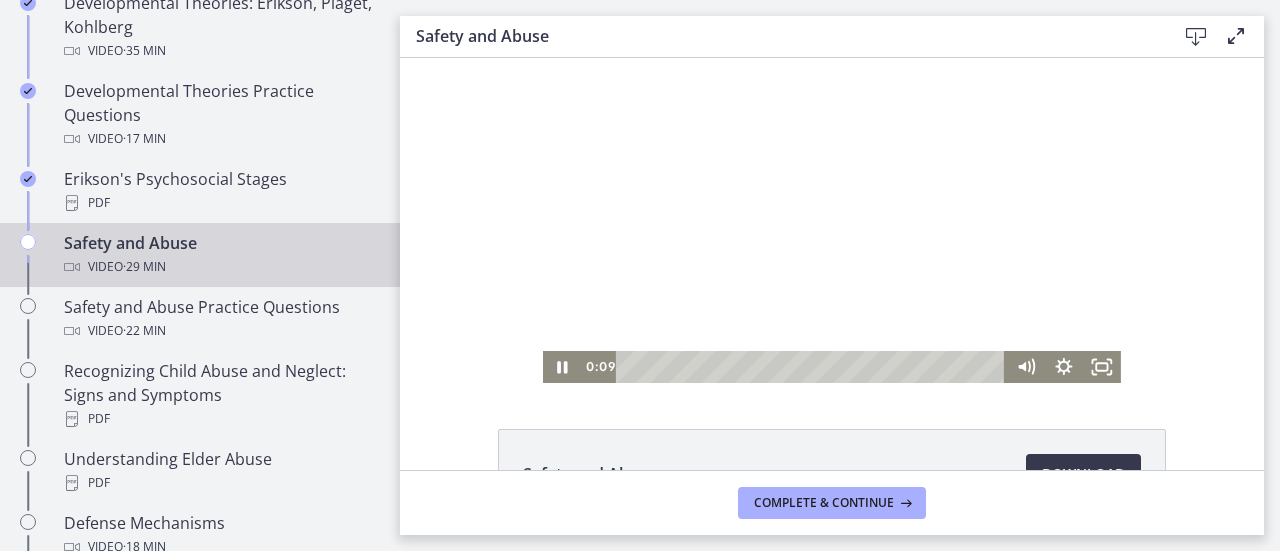 click at bounding box center (832, 220) 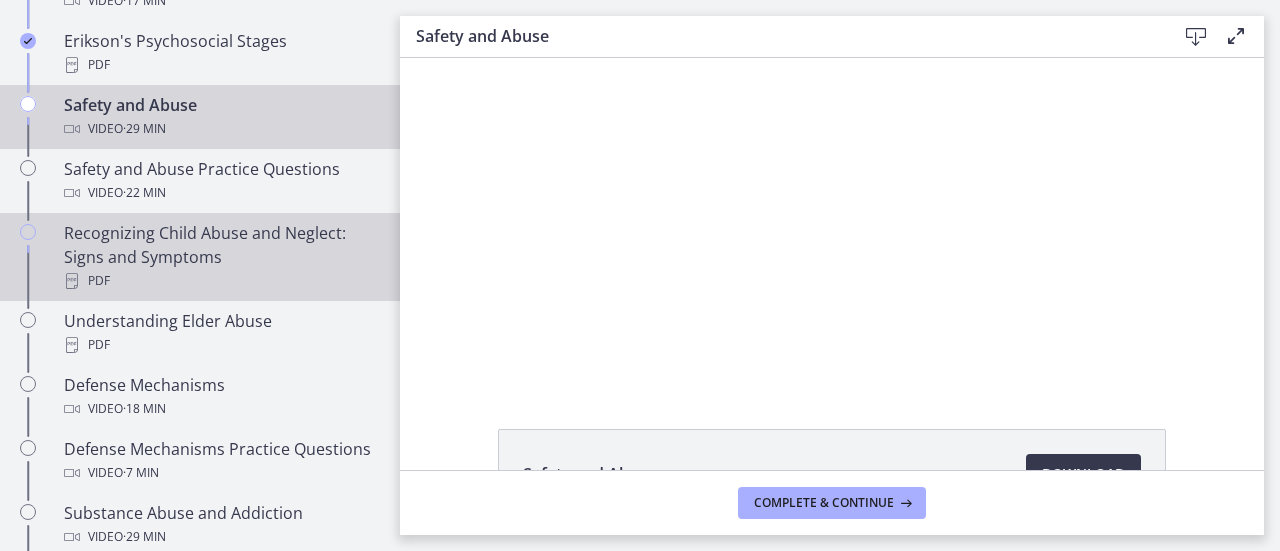 scroll, scrollTop: 861, scrollLeft: 0, axis: vertical 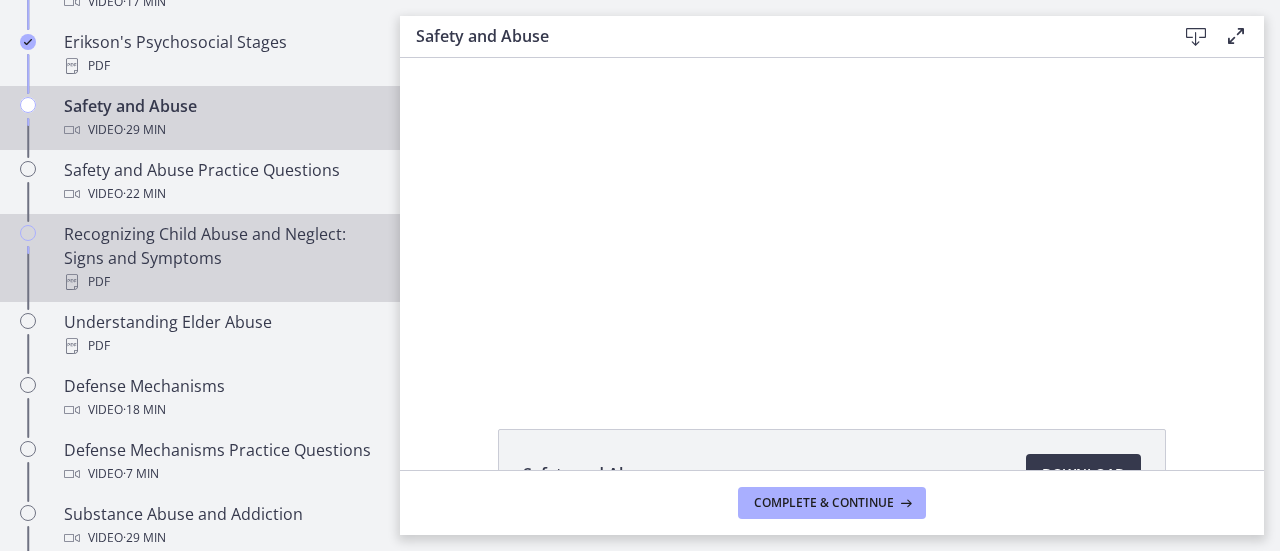 click on "Recognizing Child Abuse and Neglect: Signs and Symptoms
PDF" at bounding box center (220, 258) 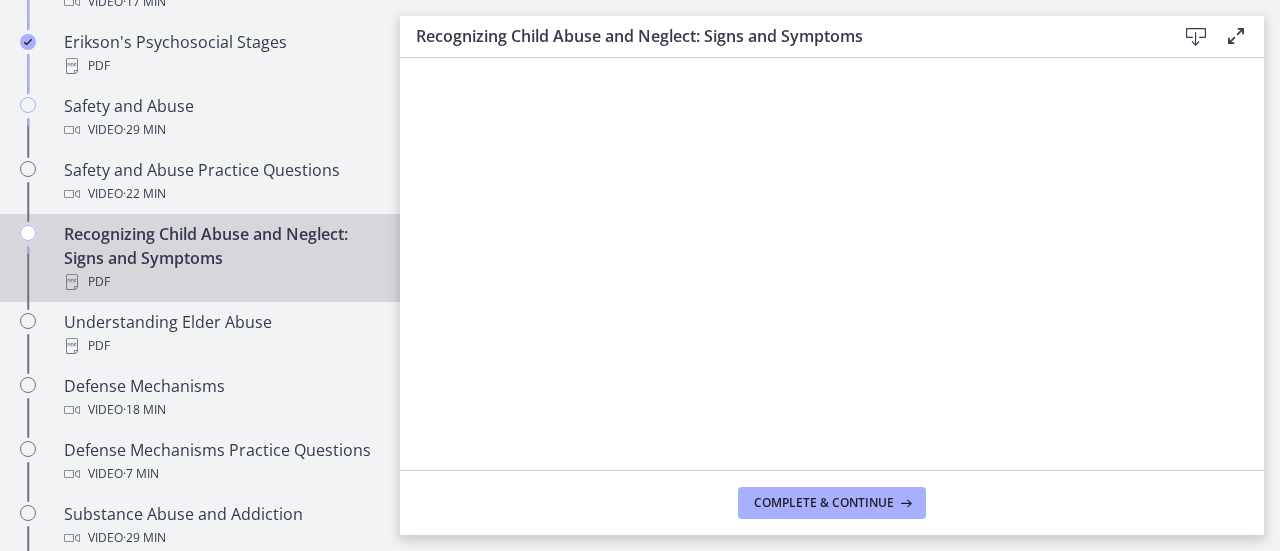 click on "Recognizing Child Abuse and Neglect: Signs and Symptoms
PDF" at bounding box center [220, 258] 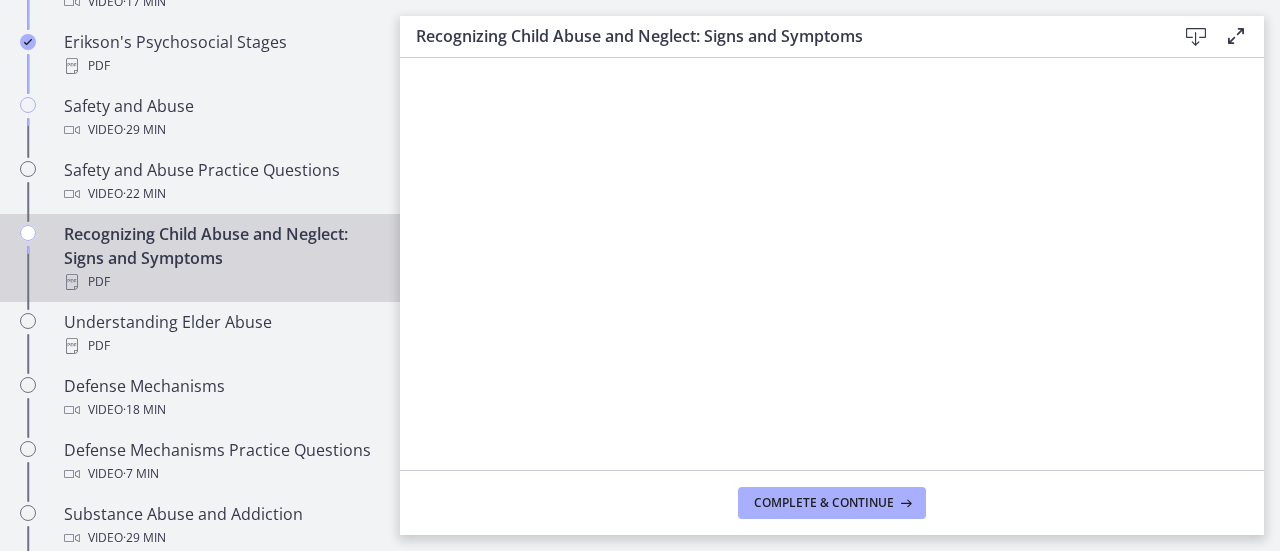 click at bounding box center [1196, 37] 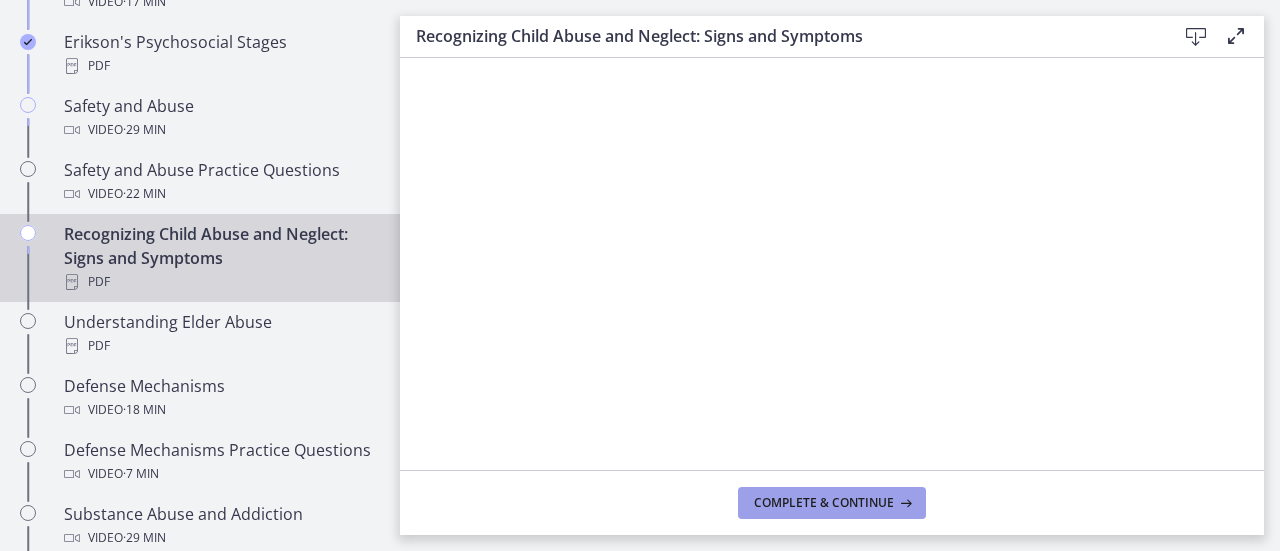 click on "Complete & continue" at bounding box center (824, 503) 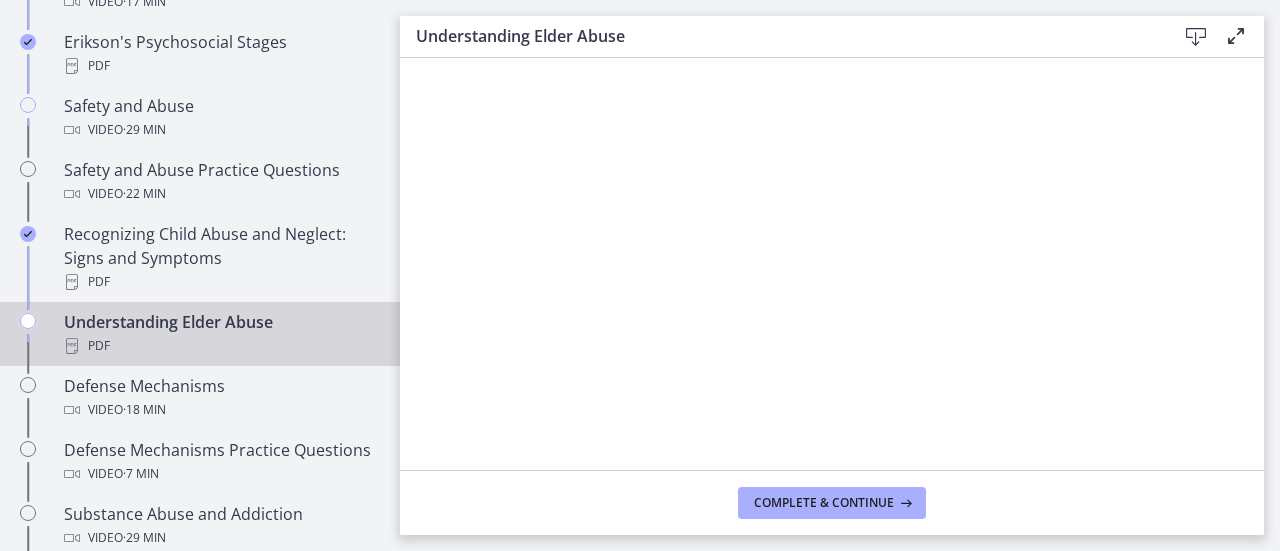 click at bounding box center (1196, 37) 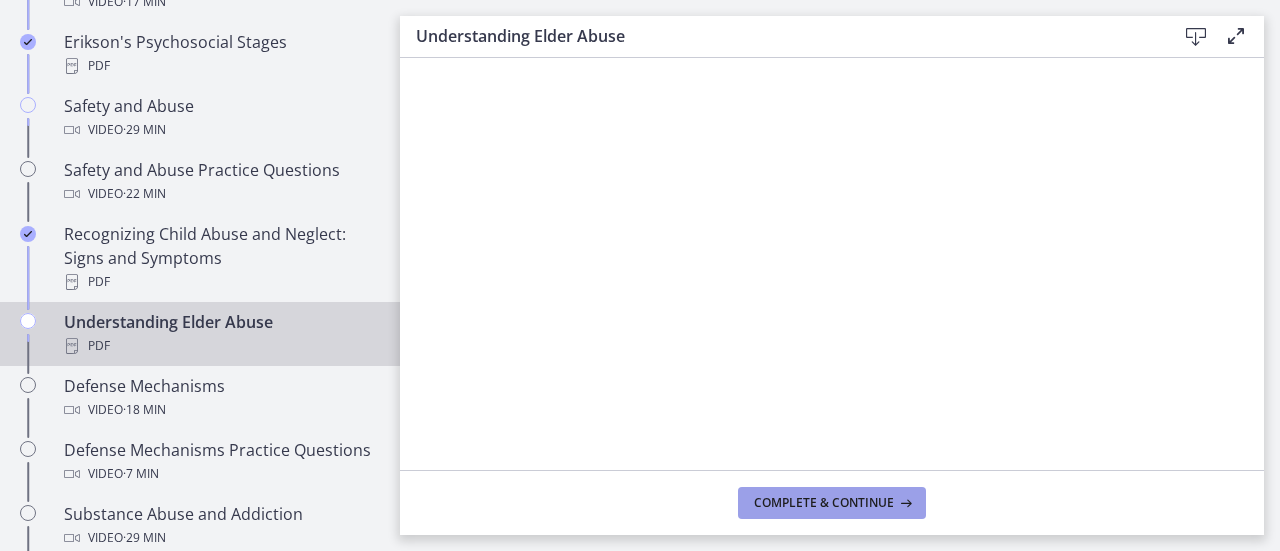 click on "Complete & continue" at bounding box center [824, 503] 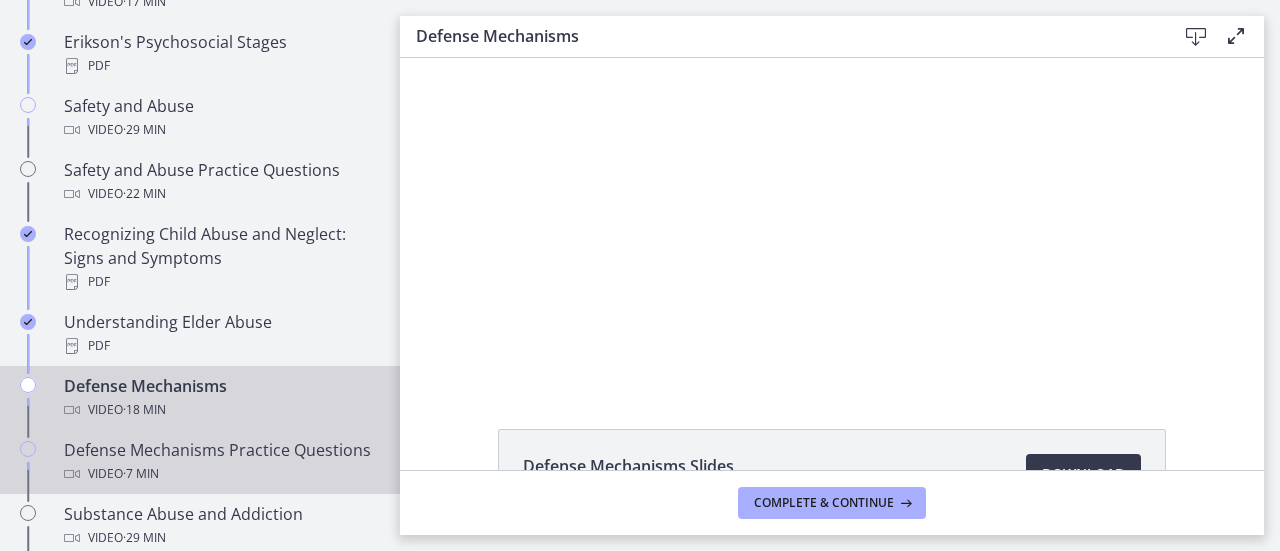 scroll, scrollTop: 0, scrollLeft: 0, axis: both 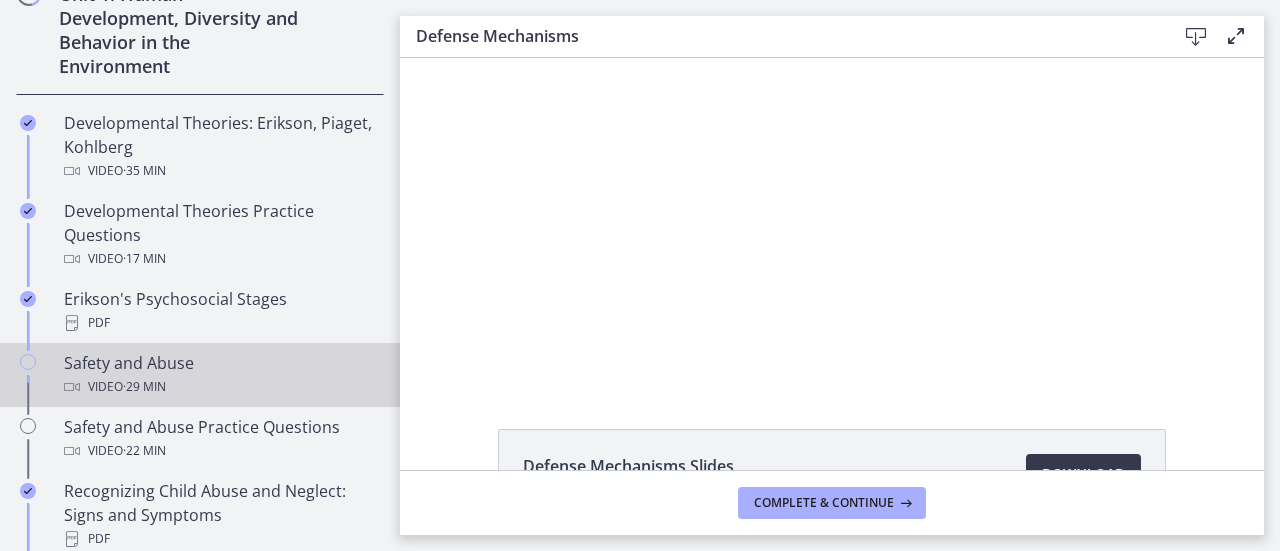 click on "Video
·  29 min" at bounding box center [220, 387] 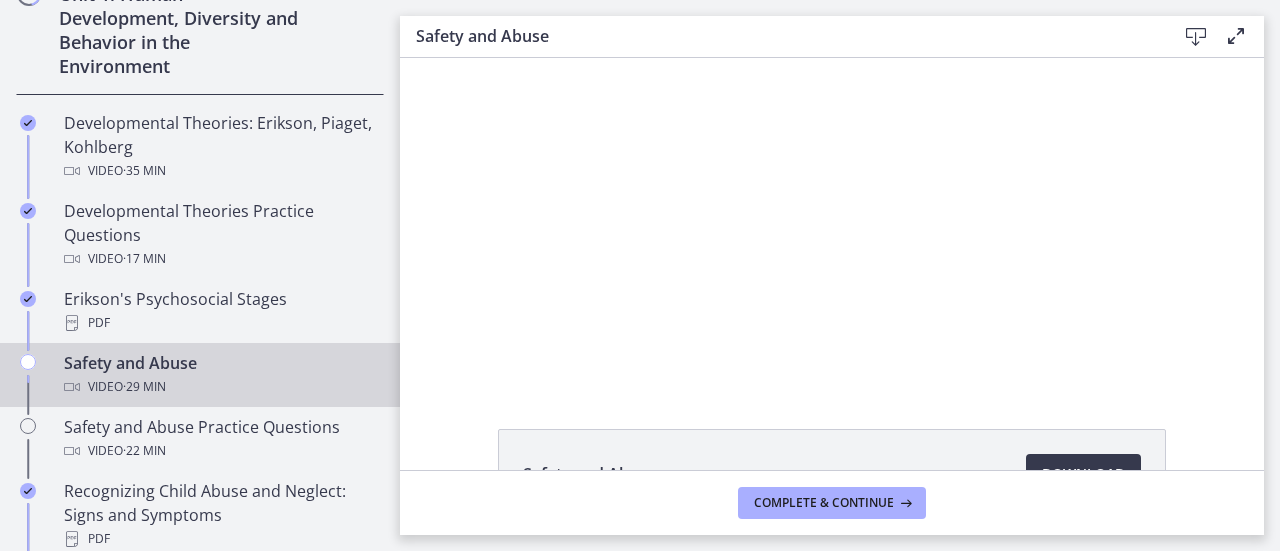 scroll, scrollTop: 0, scrollLeft: 0, axis: both 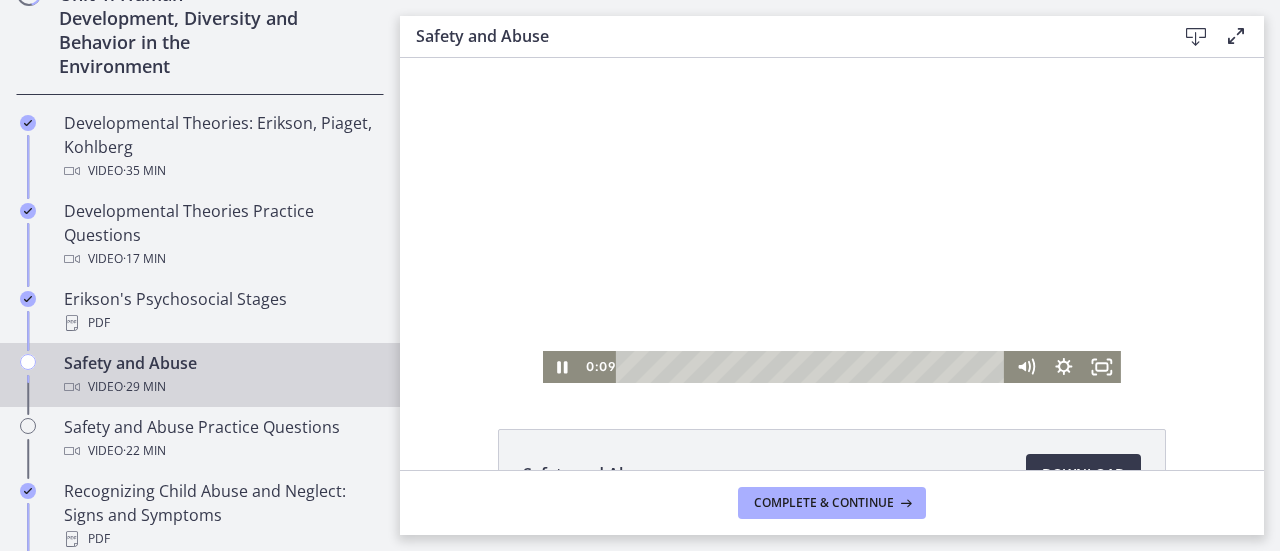 click at bounding box center [832, 220] 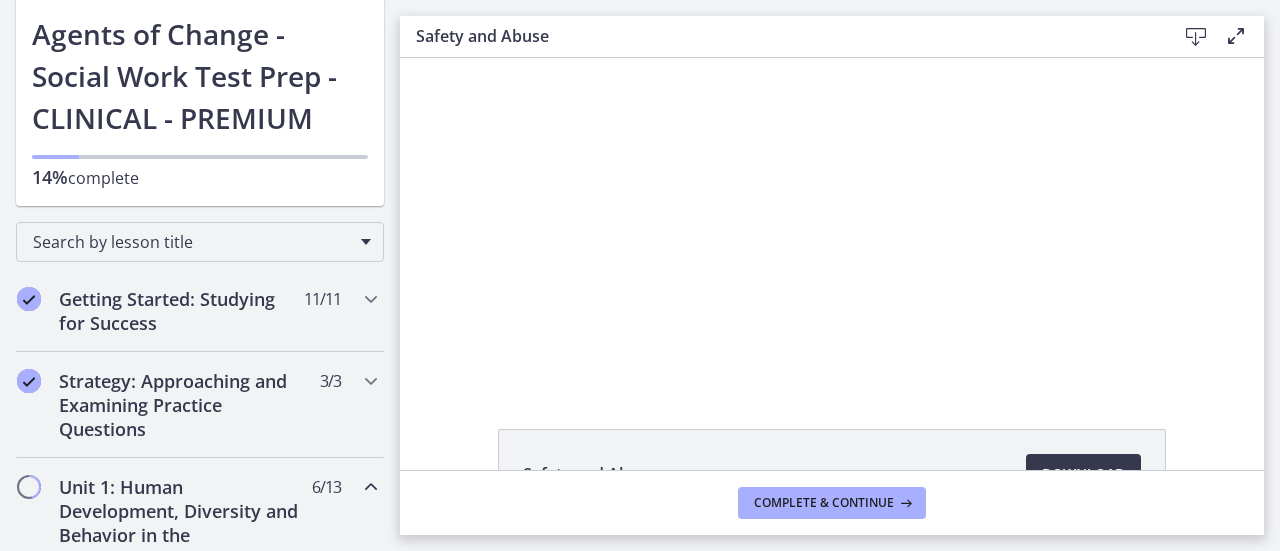 scroll, scrollTop: 110, scrollLeft: 0, axis: vertical 